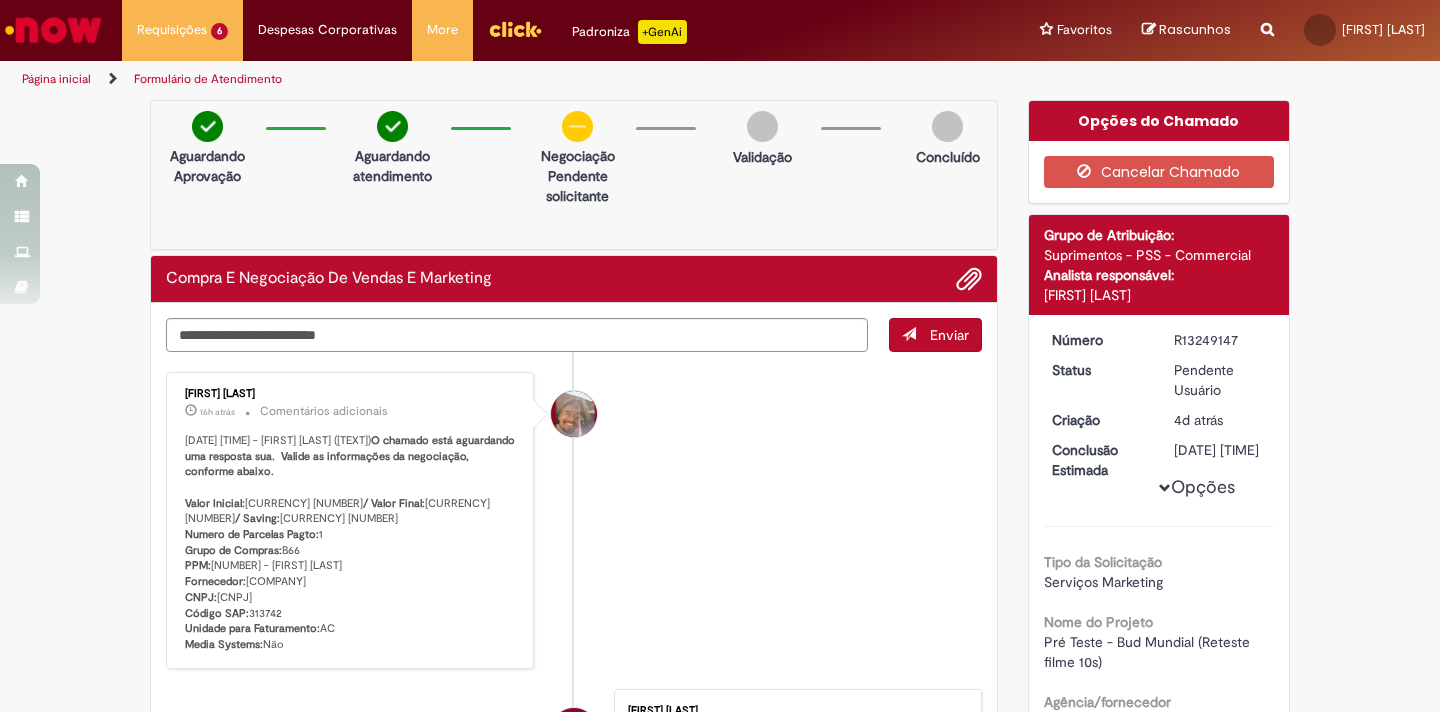 scroll, scrollTop: 0, scrollLeft: 0, axis: both 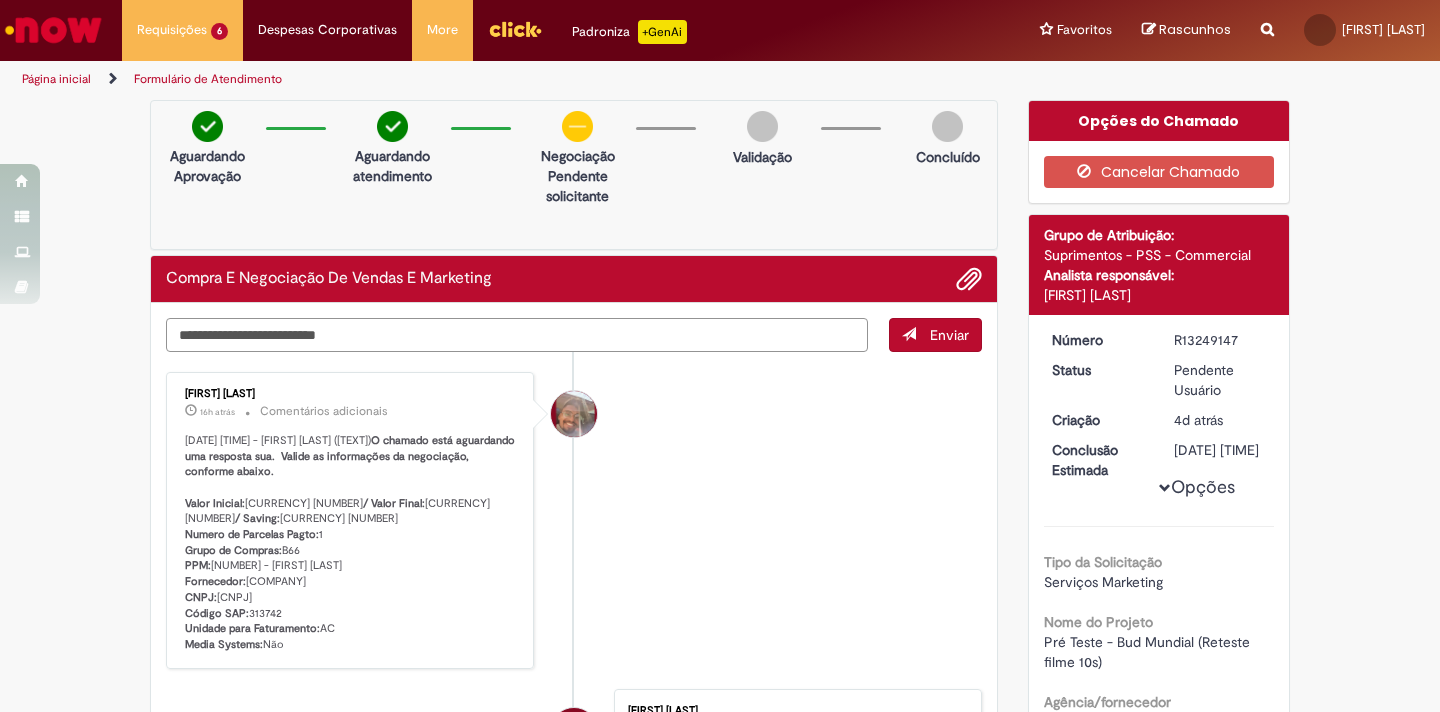 click at bounding box center [517, 335] 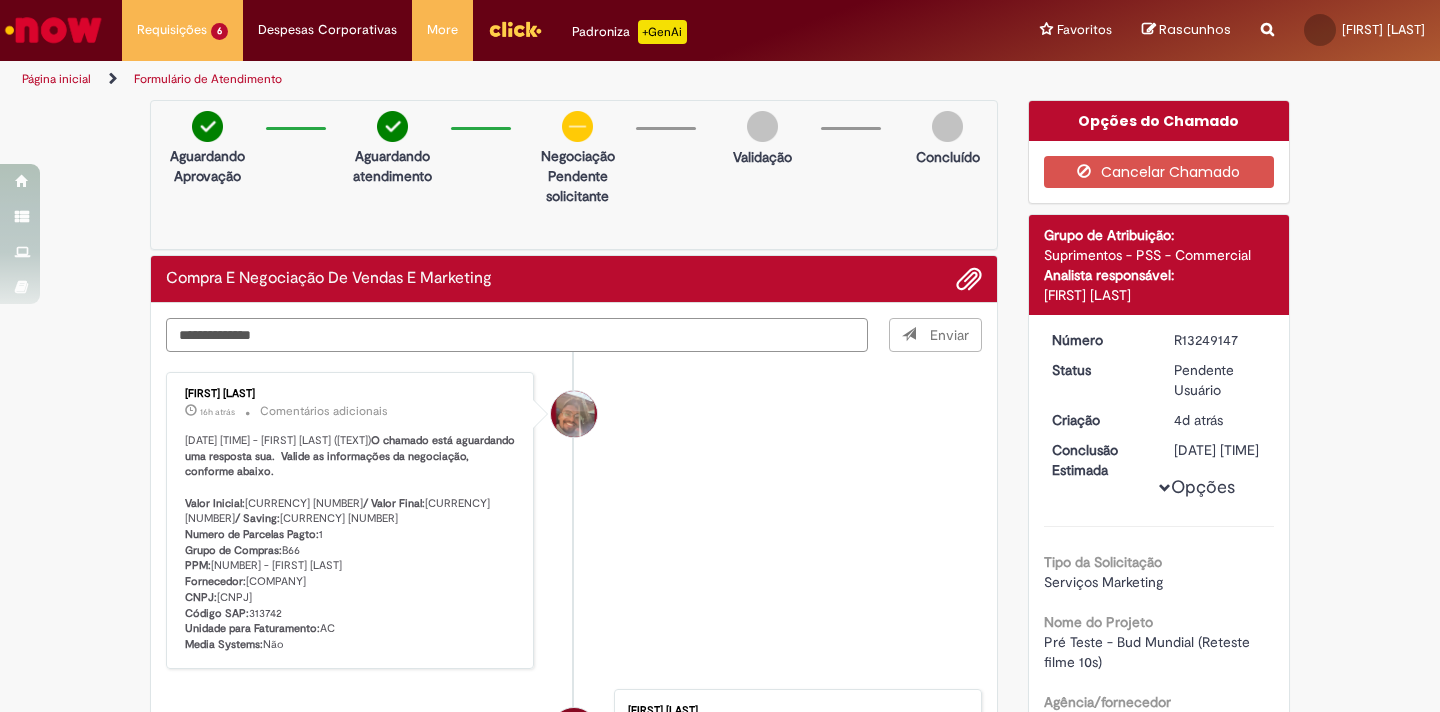 type on "**********" 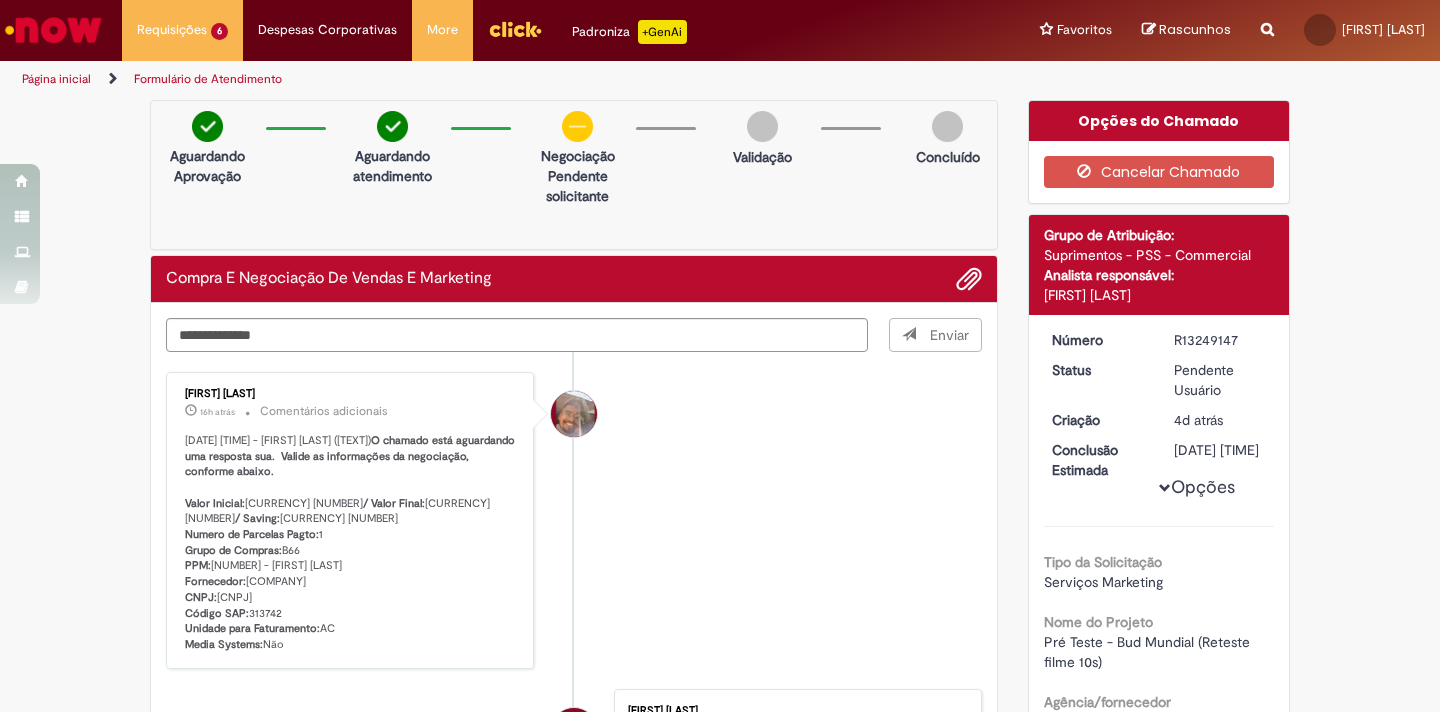 click on "Enviar" at bounding box center [936, 335] 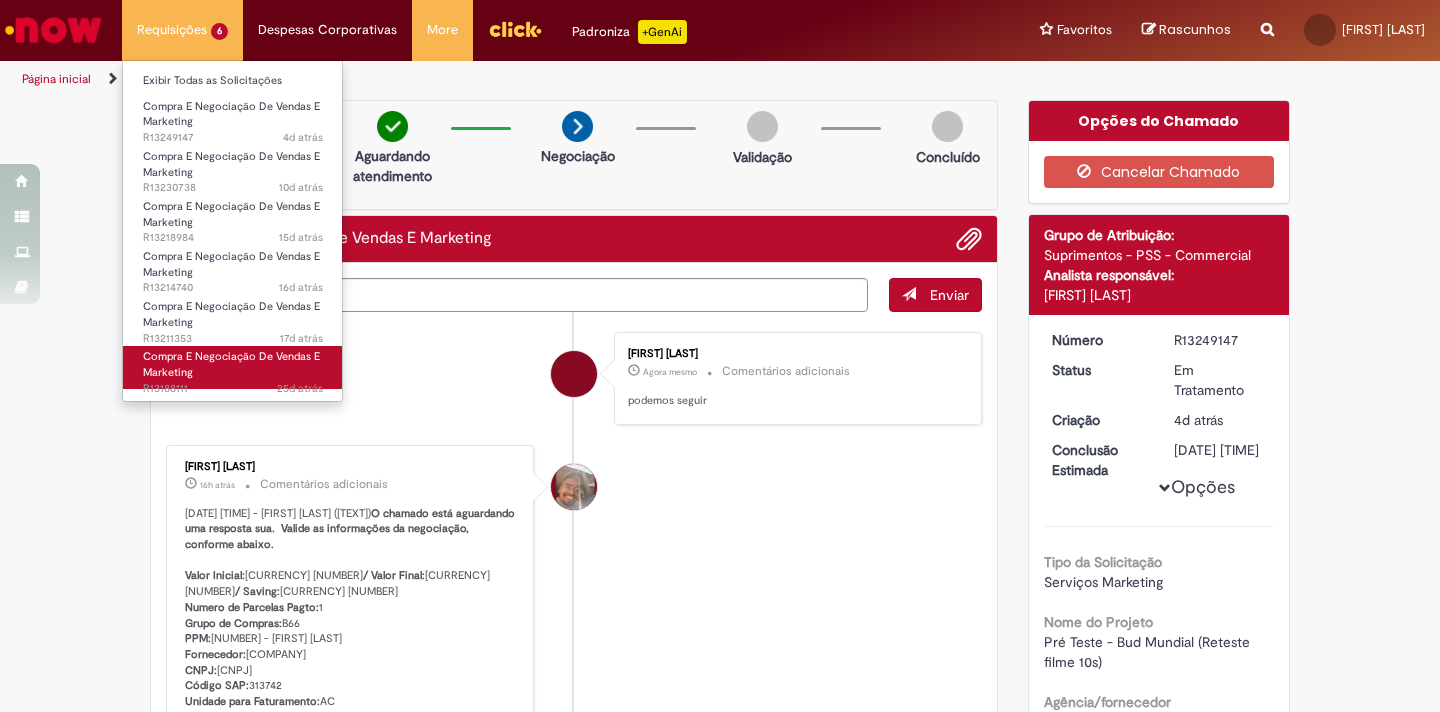 click on "Compra E Negociação De Vendas E Marketing" at bounding box center (231, 364) 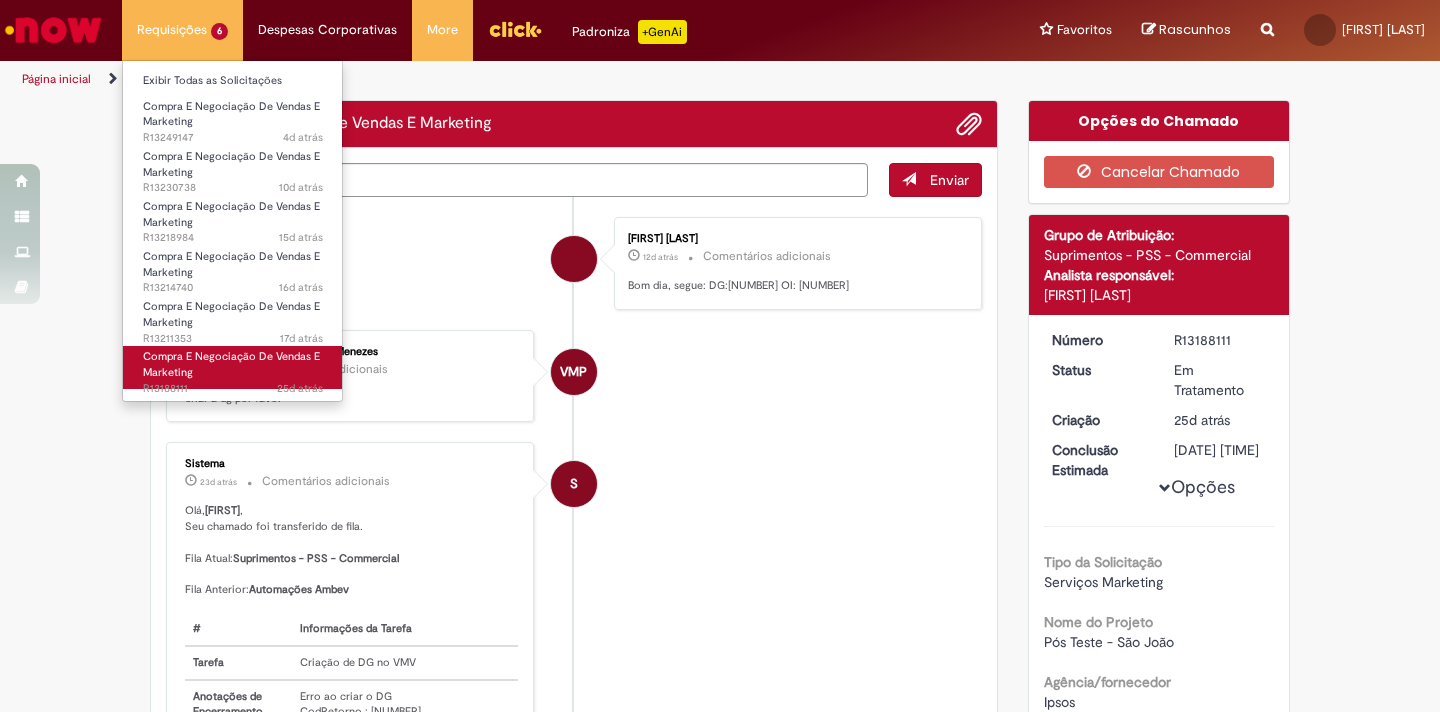 click on "Compra E Negociação De Vendas E Marketing" at bounding box center (231, 364) 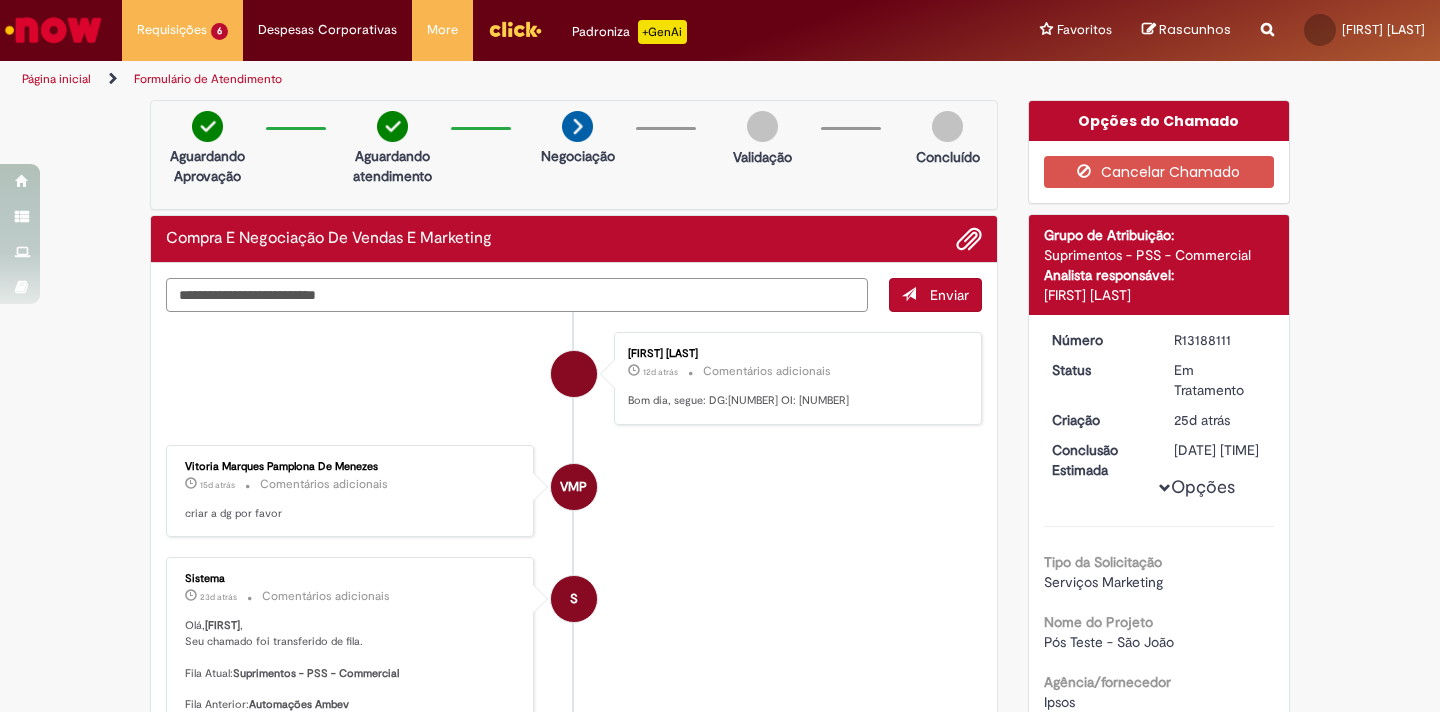 click at bounding box center [517, 295] 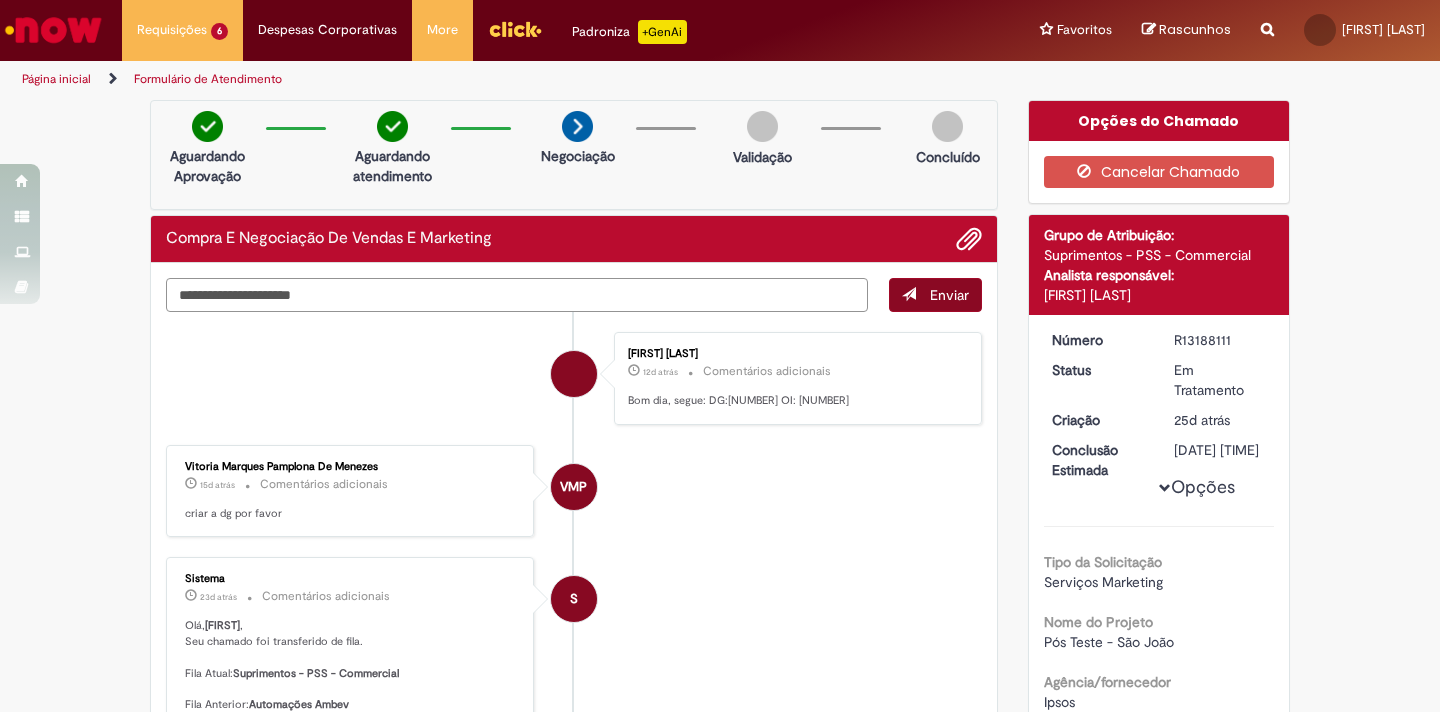 type on "**********" 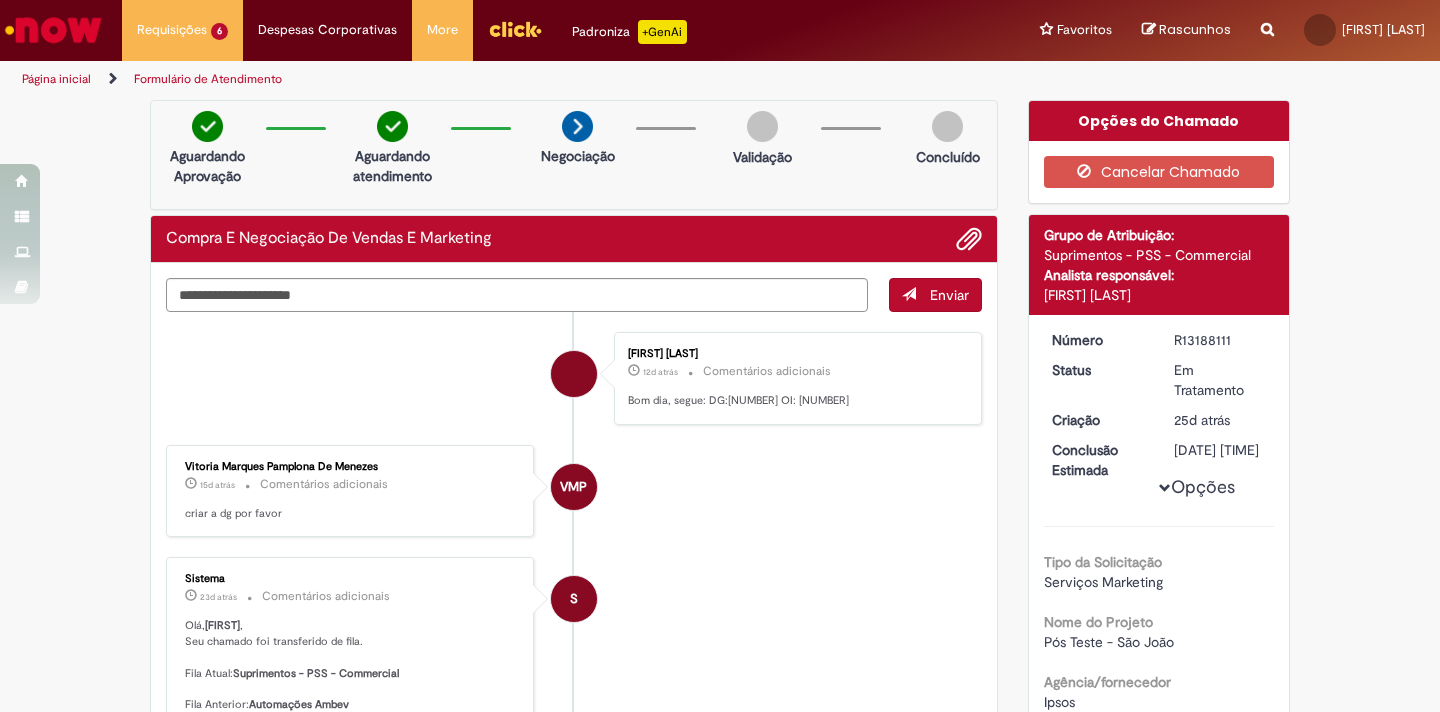 click on "Enviar" at bounding box center (935, 295) 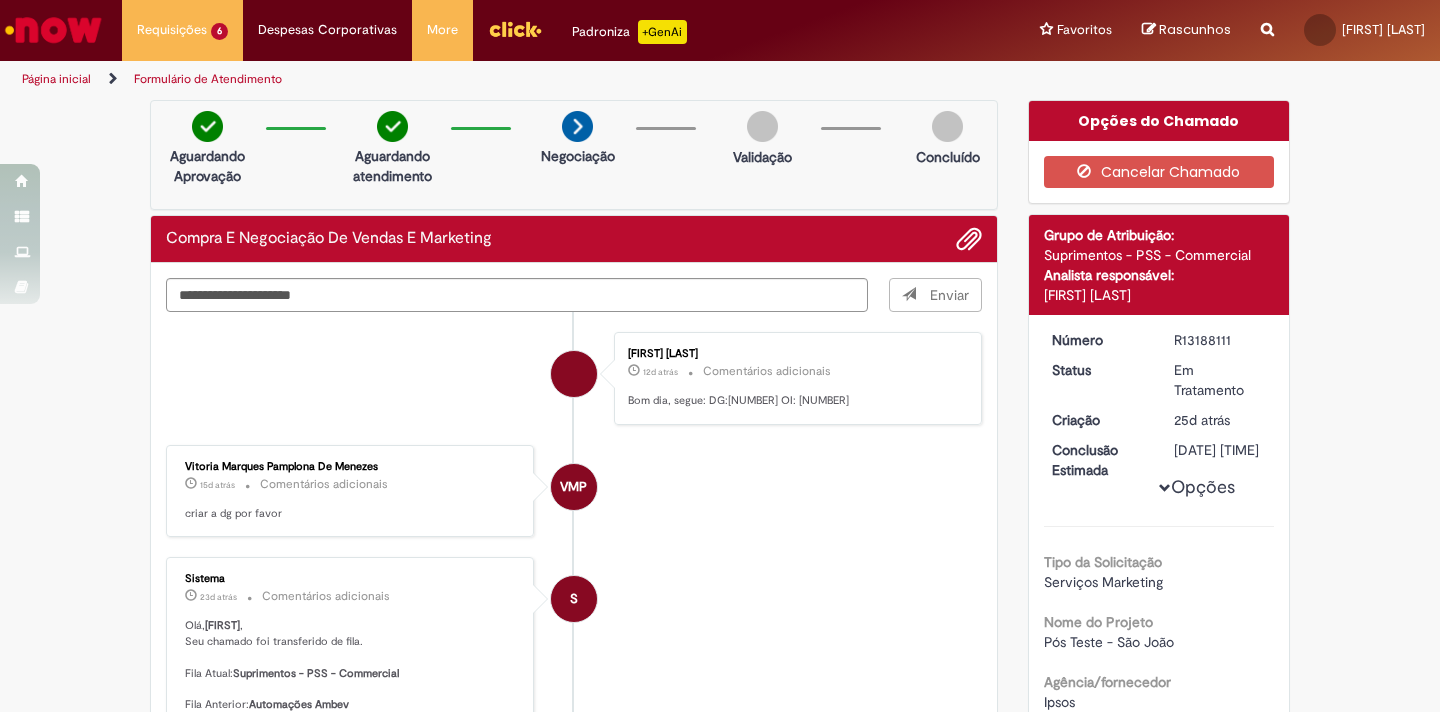 type 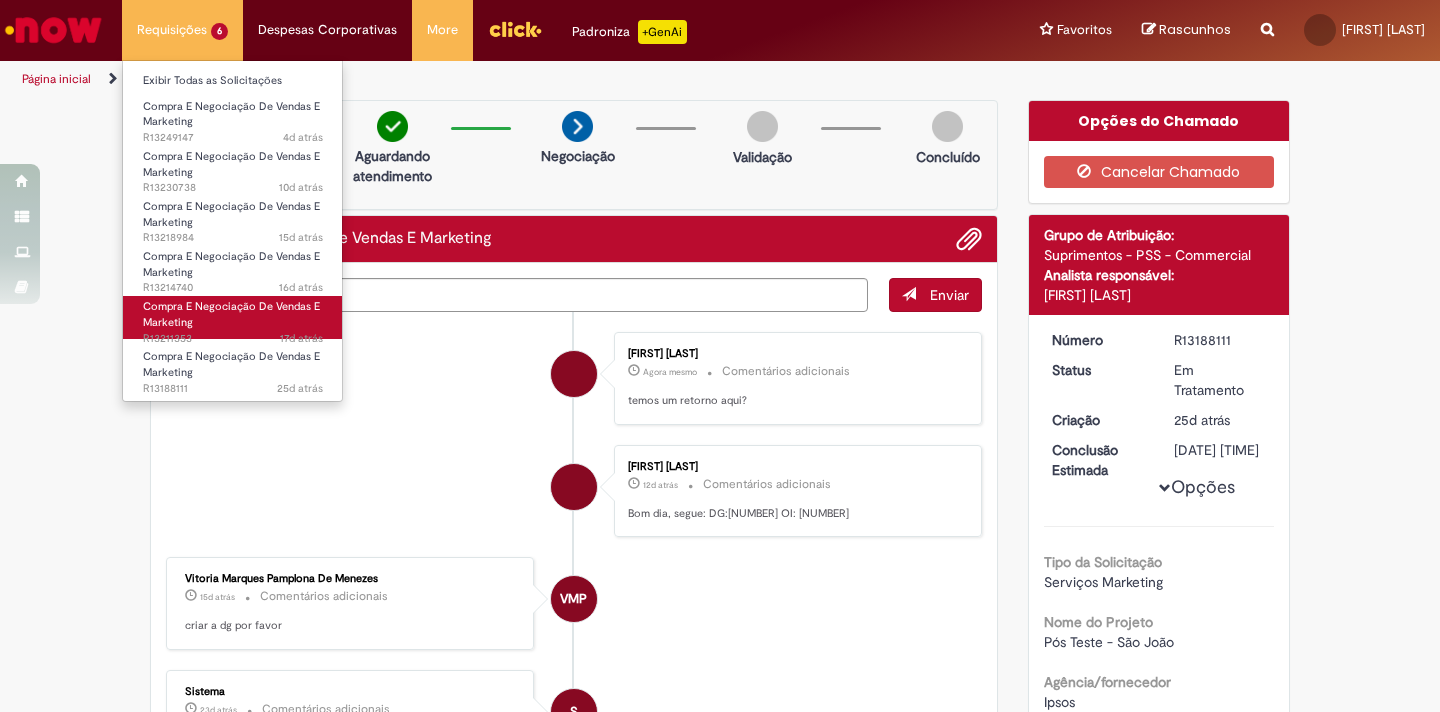click on "Compra E Negociação De Vendas E Marketing
[TIME] atrás [TIME] atrás  [ID]" at bounding box center [233, 317] 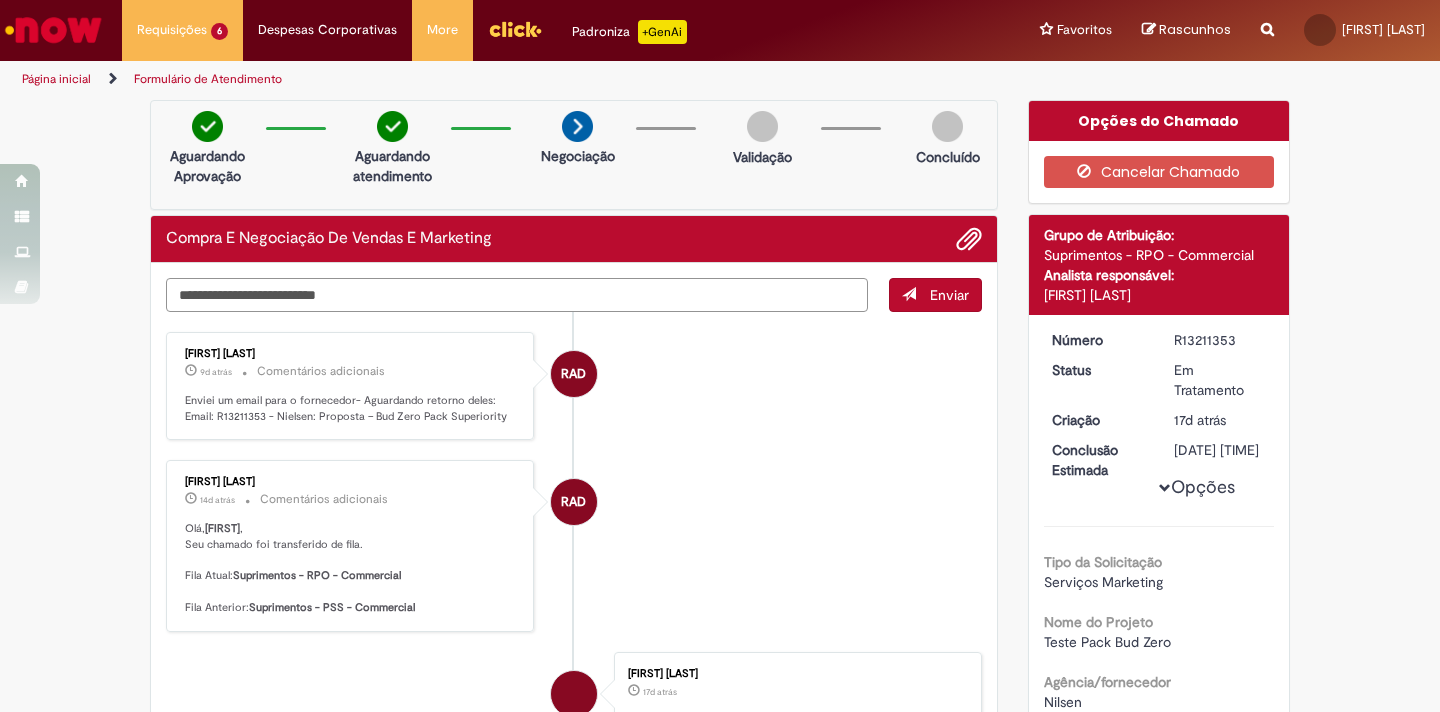 click at bounding box center (517, 295) 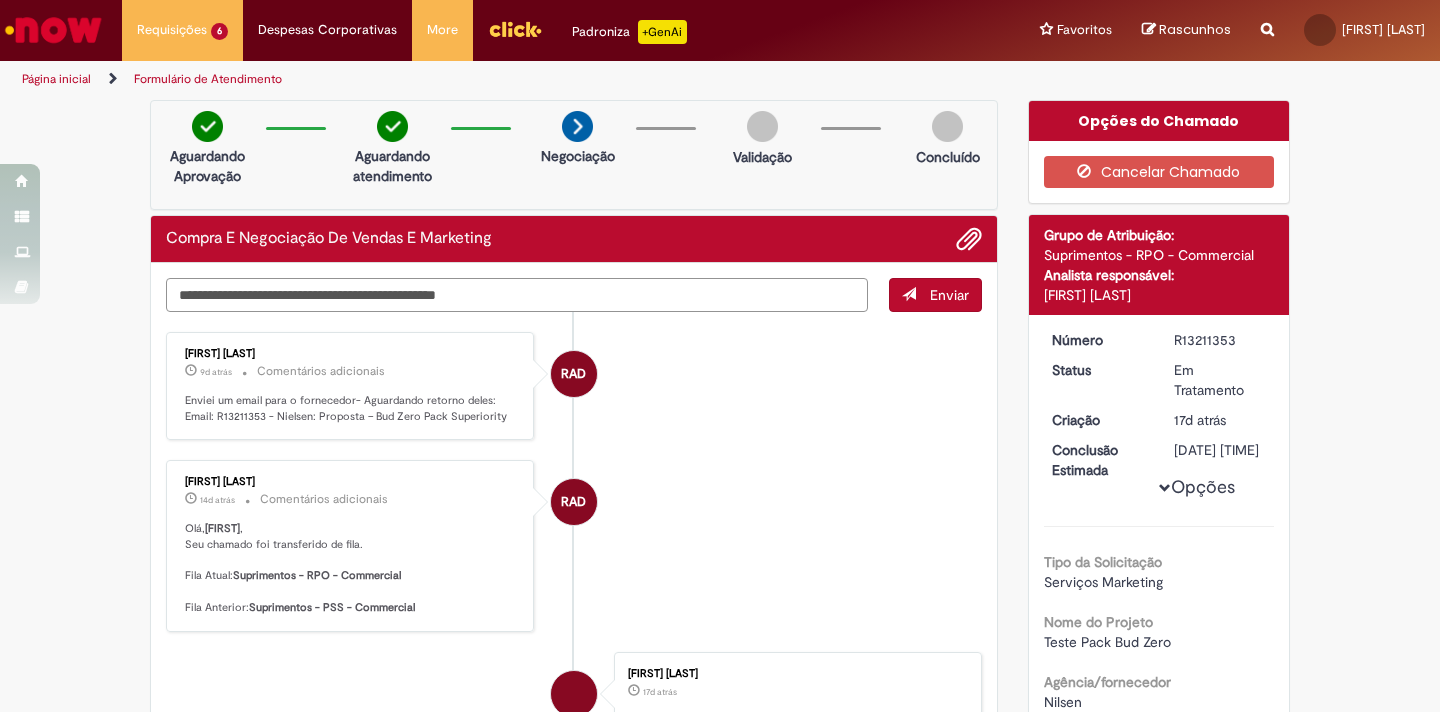 click on "**********" at bounding box center [517, 295] 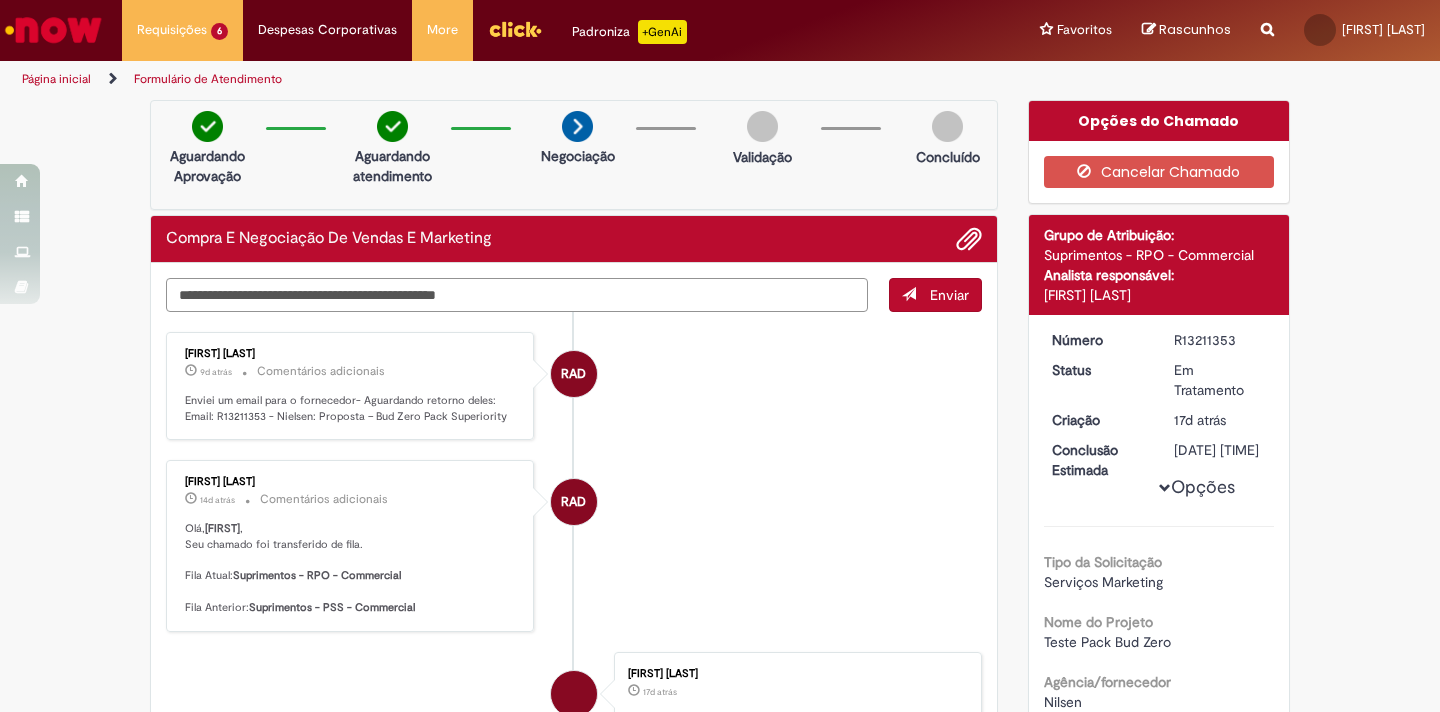 click on "**********" at bounding box center (517, 295) 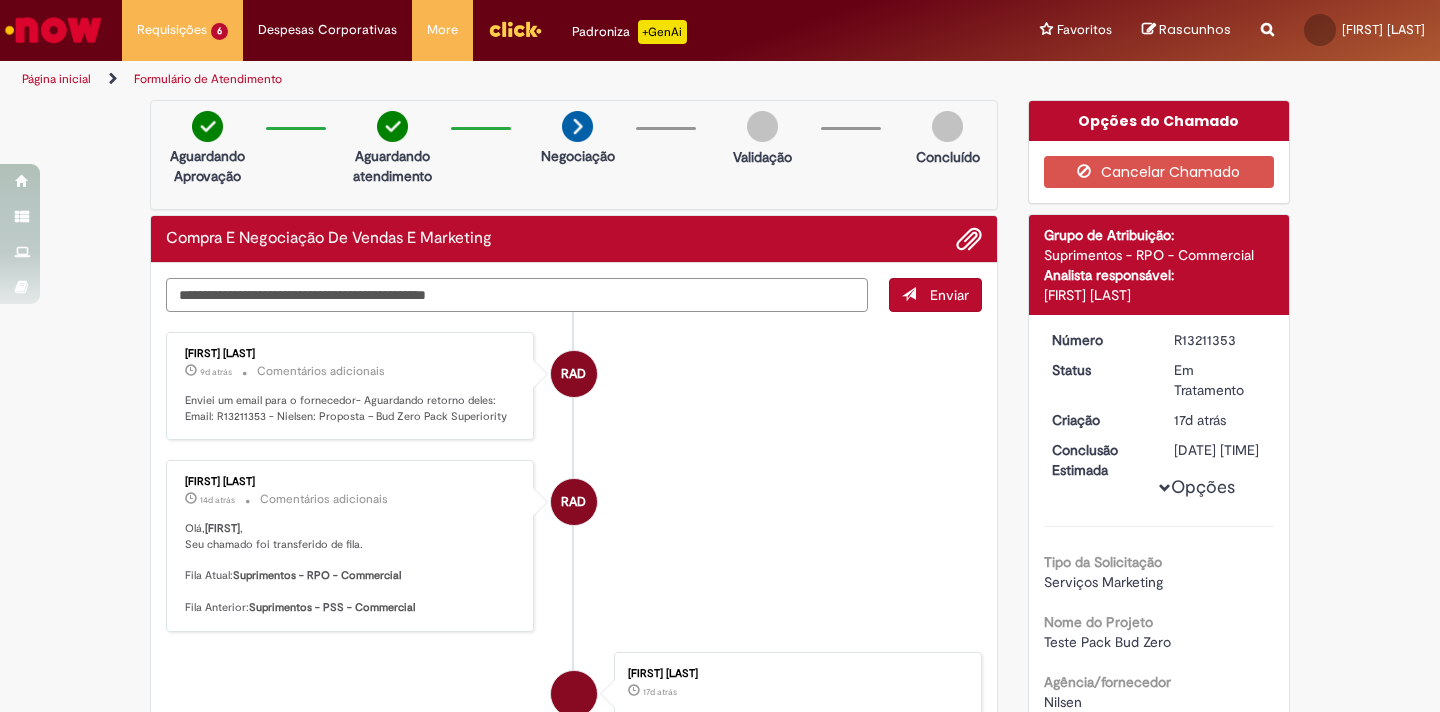 click on "**********" at bounding box center (517, 295) 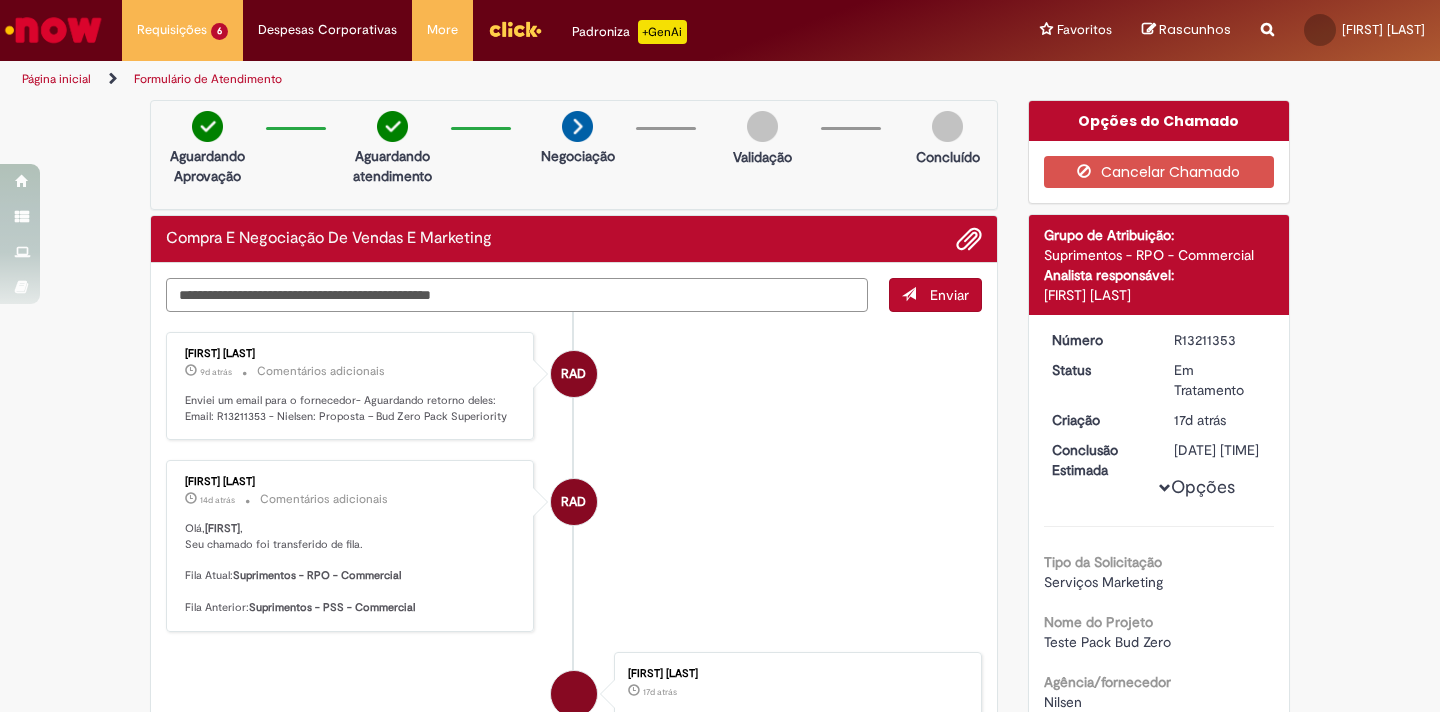 click on "**********" at bounding box center [517, 295] 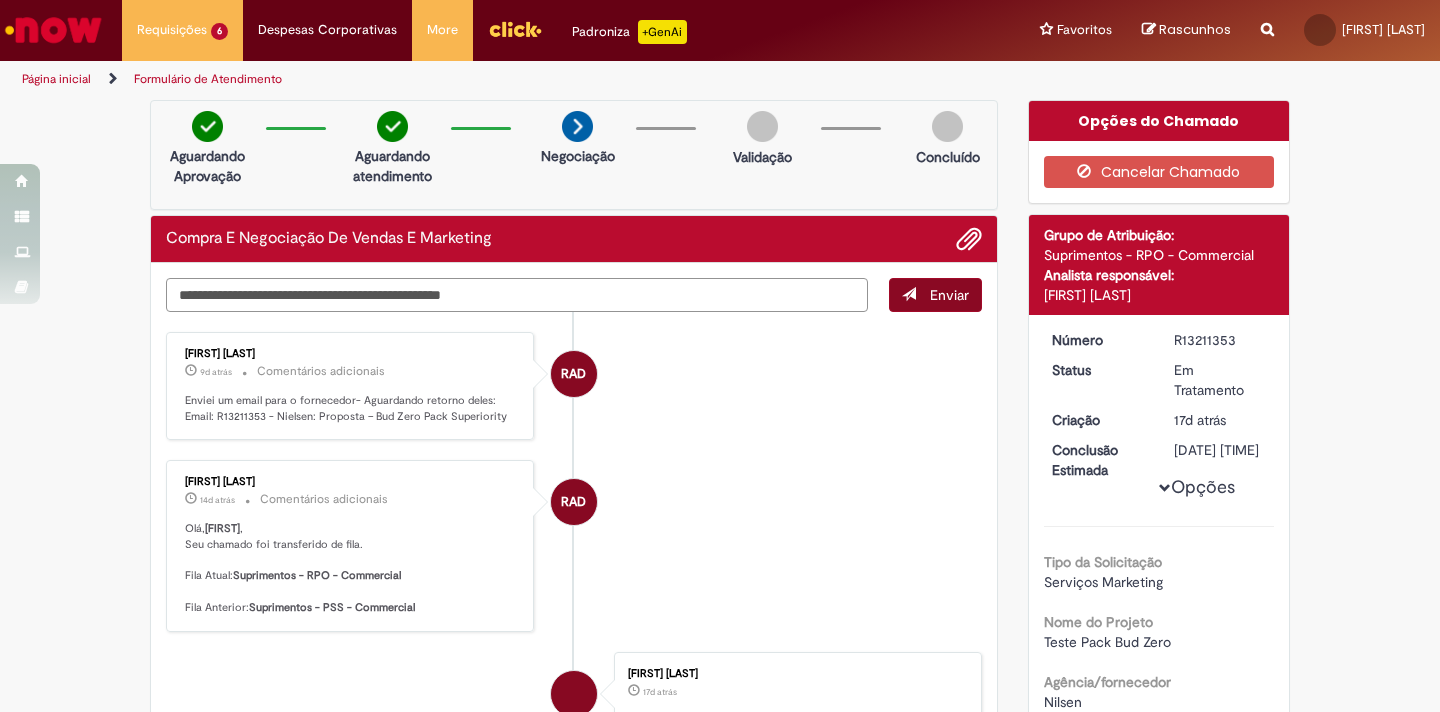 type on "**********" 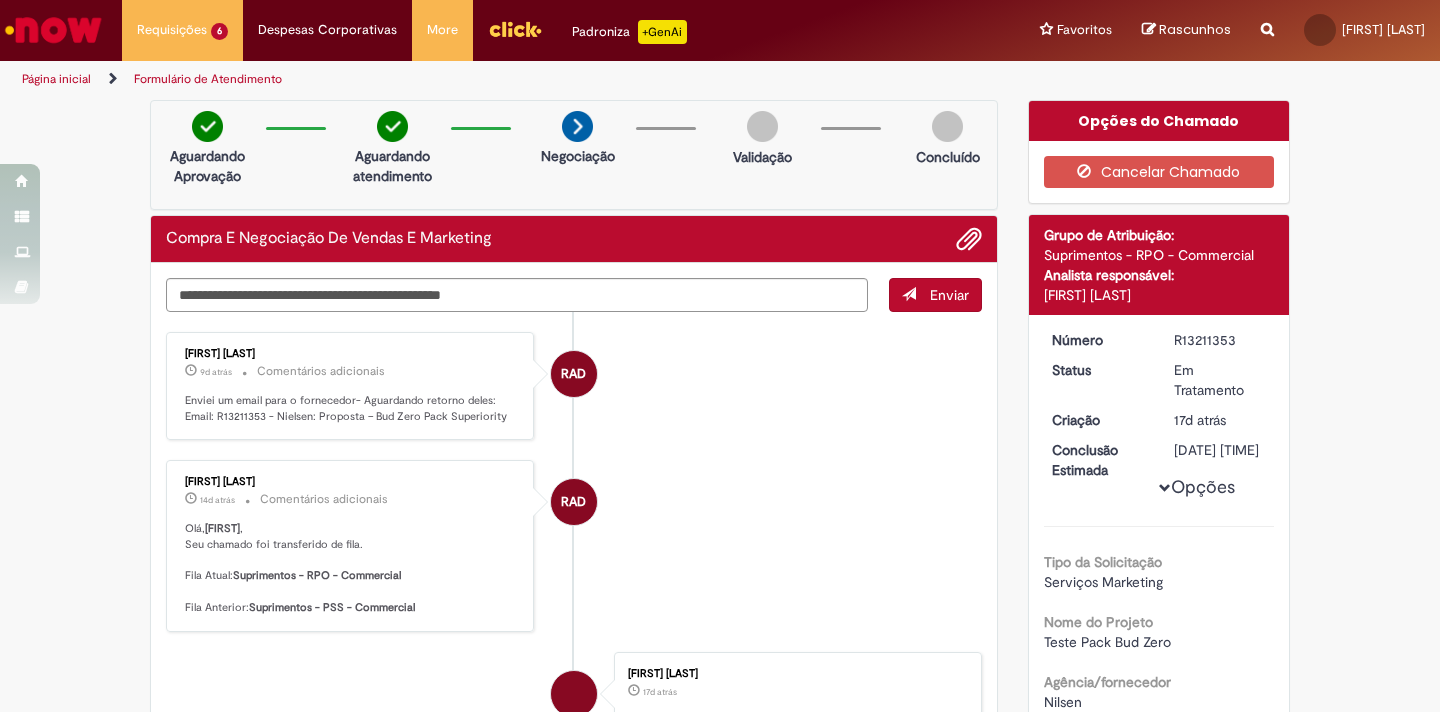 click on "Enviar" at bounding box center [949, 295] 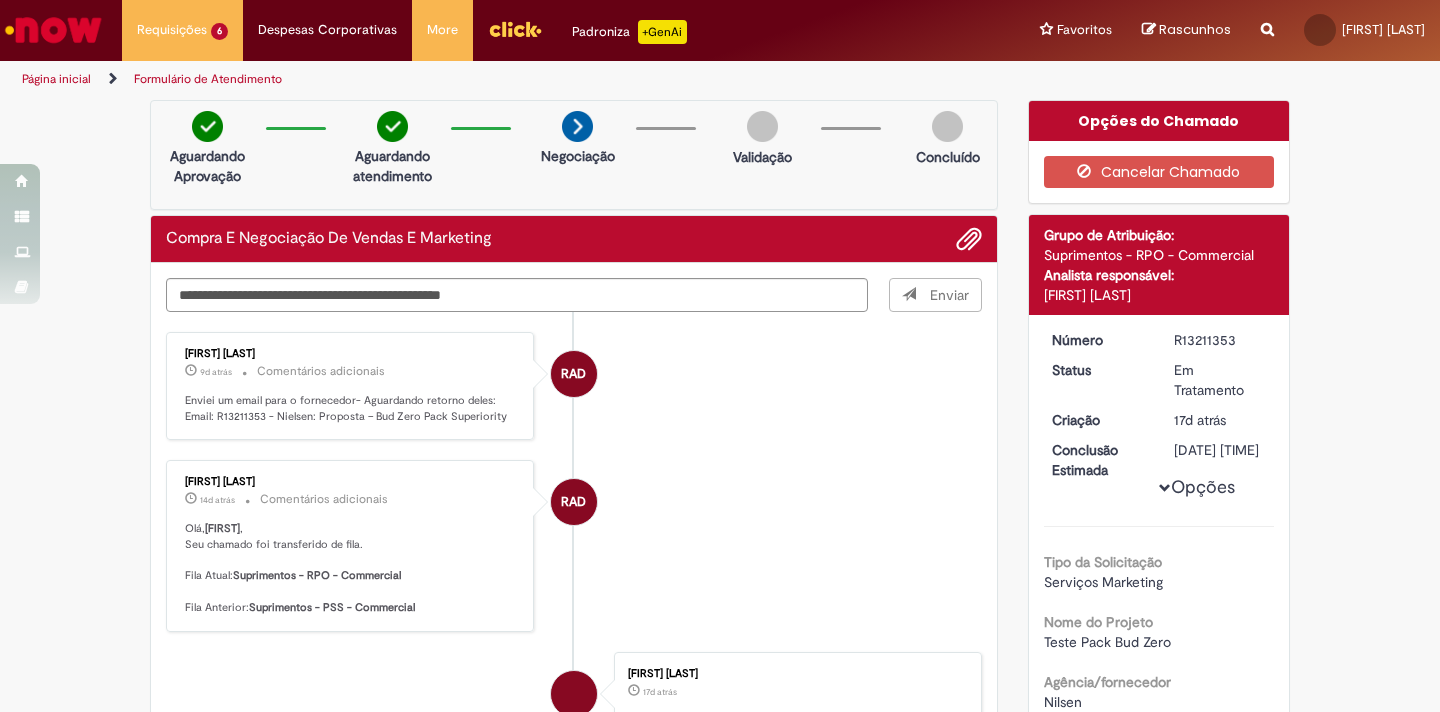 type 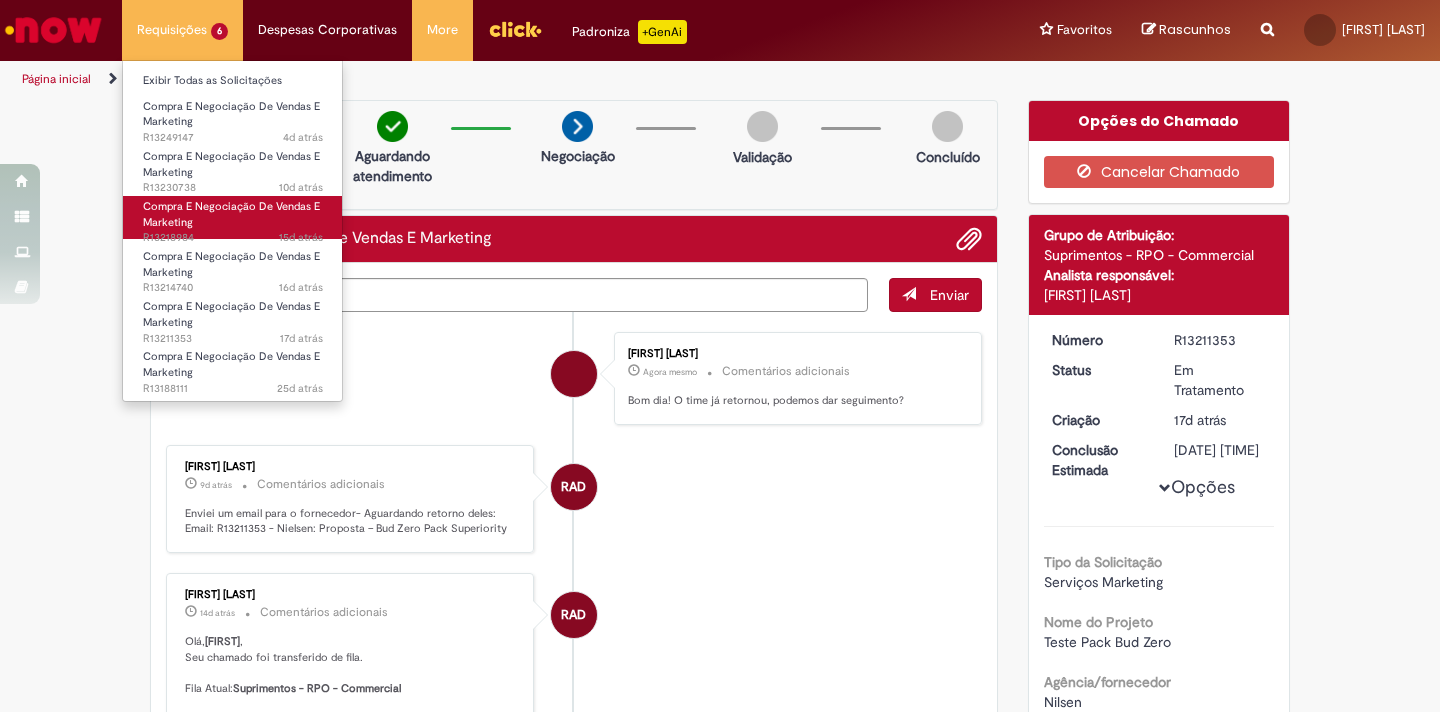 click on "[TIME] atrás [TIME] atrás  [ID]" at bounding box center [233, 238] 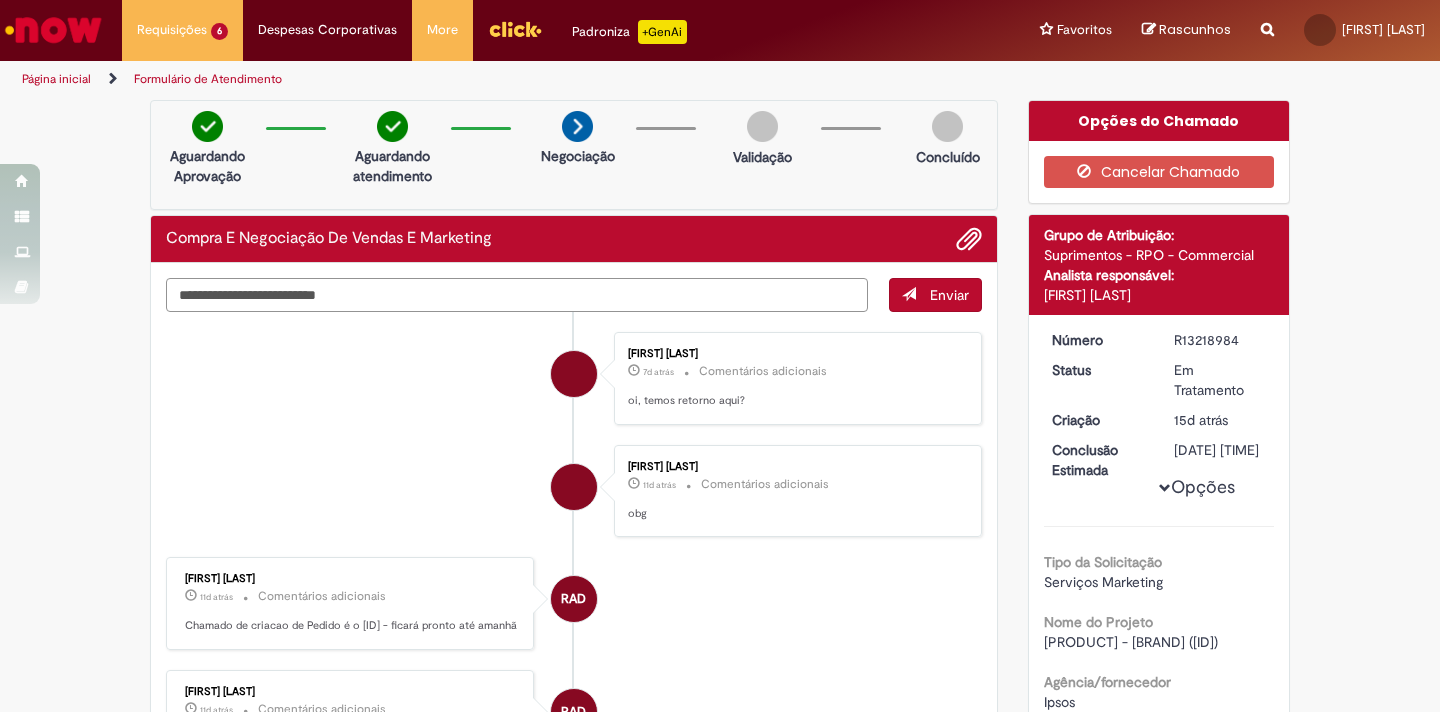 click at bounding box center (517, 295) 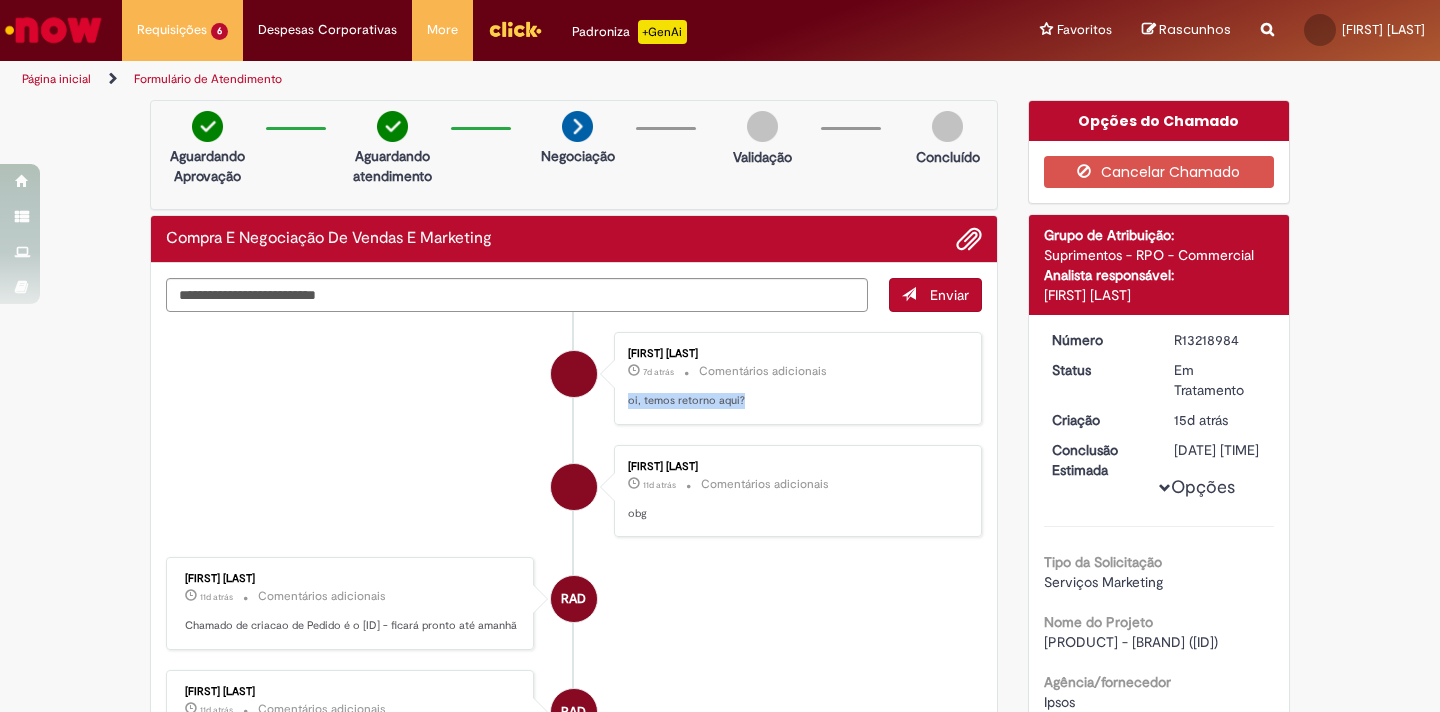drag, startPoint x: 748, startPoint y: 400, endPoint x: 617, endPoint y: 395, distance: 131.09538 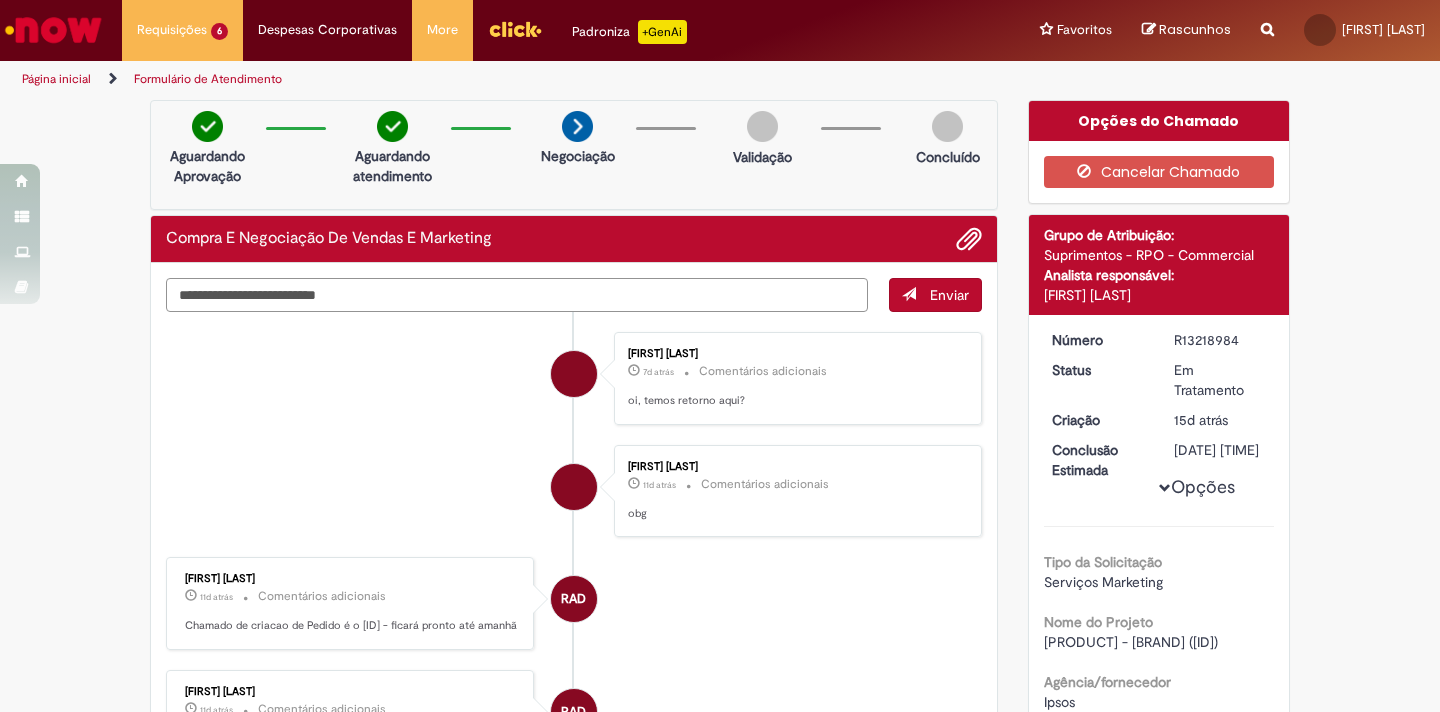 click at bounding box center [517, 295] 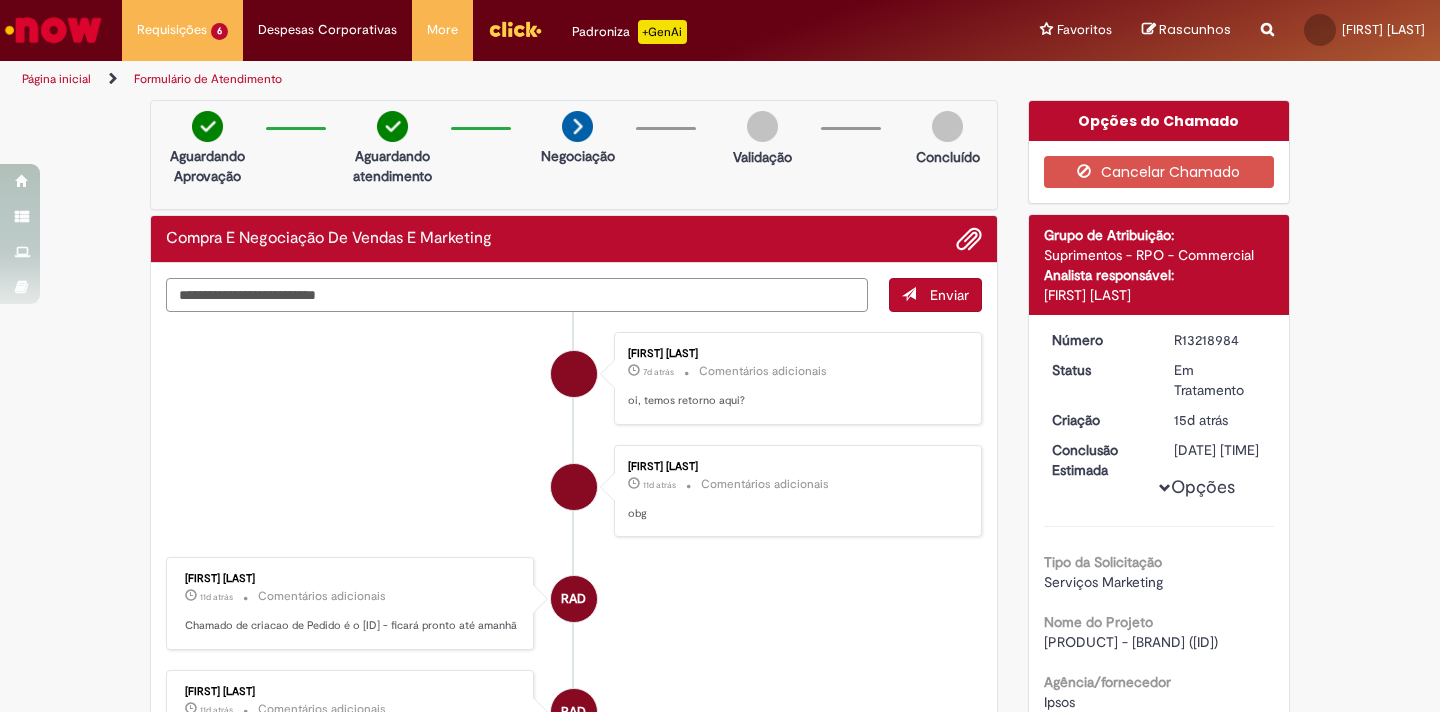 paste on "**********" 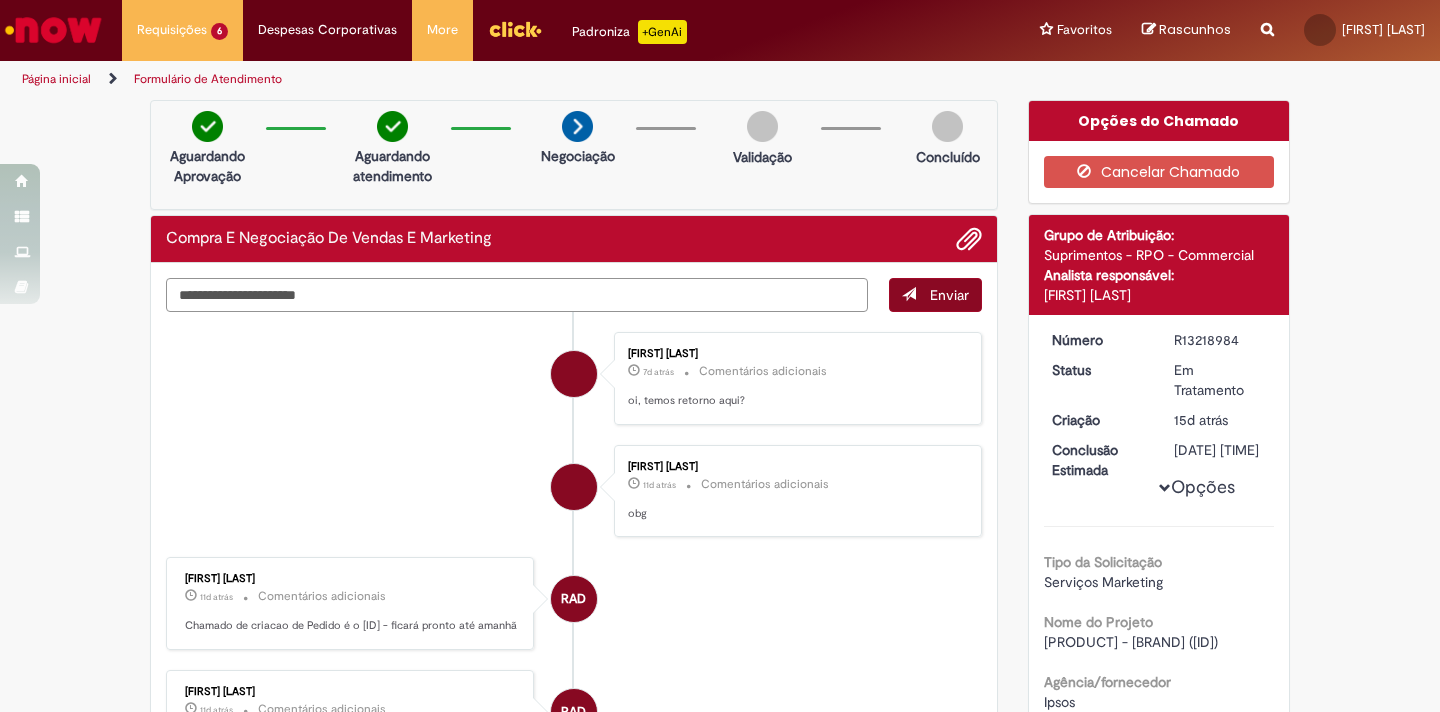type on "**********" 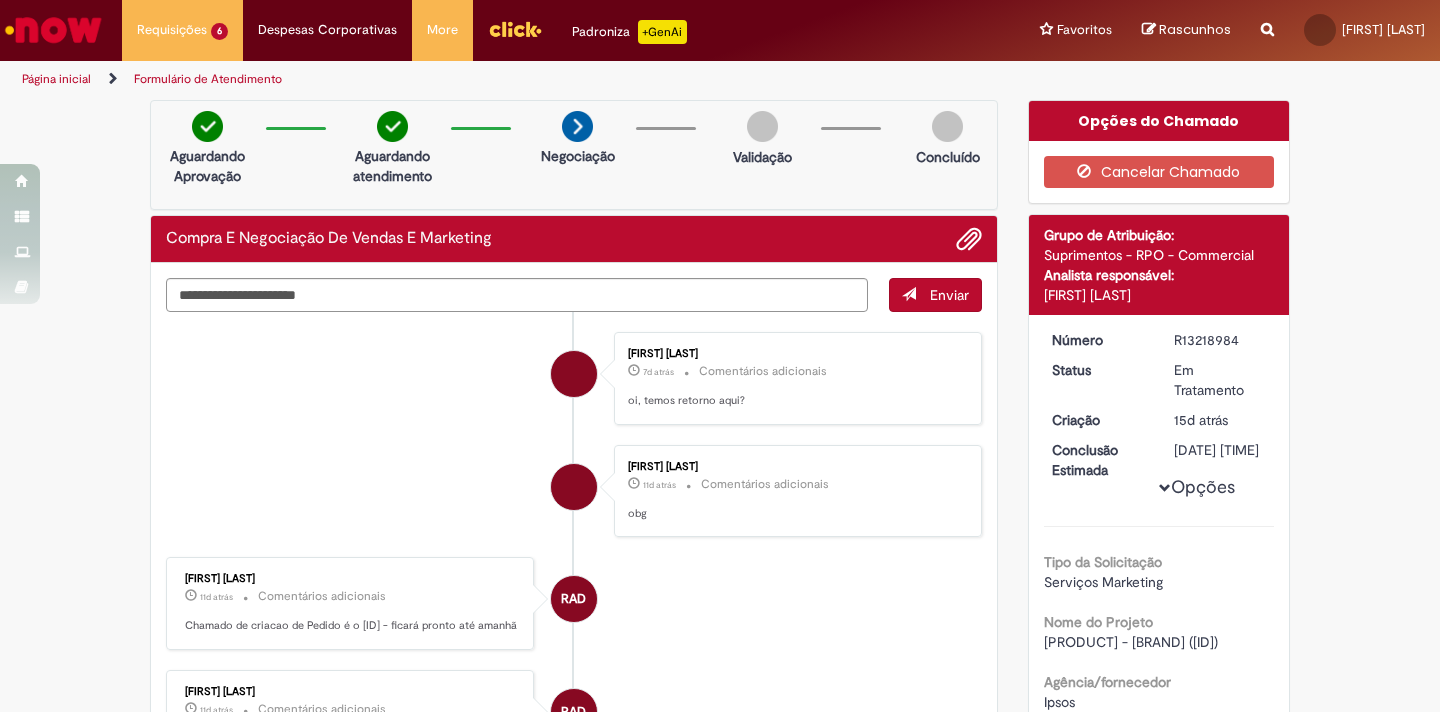 click on "Enviar" at bounding box center (949, 295) 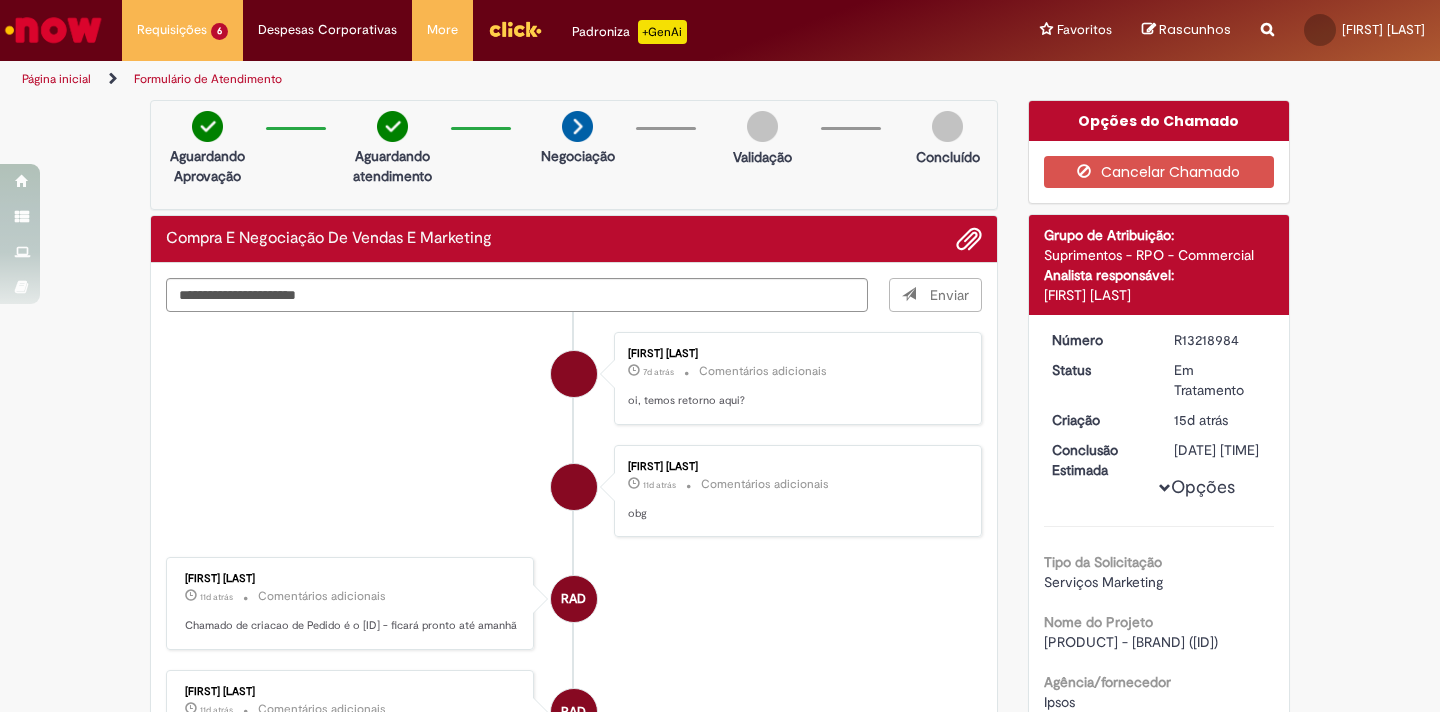 type 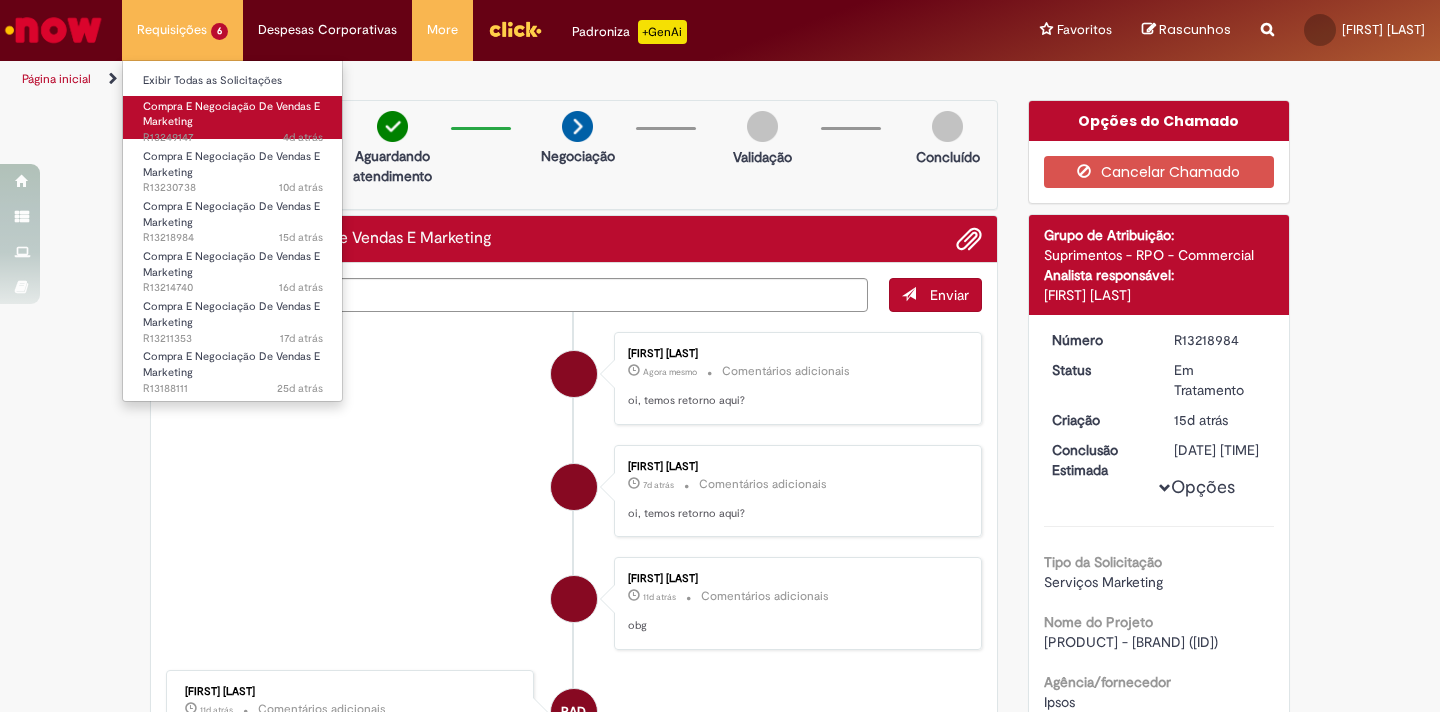 click on "Compra E Negociação De Vendas E Marketing
[TIME] atrás [TIME] atrás  [ID]" at bounding box center (233, 117) 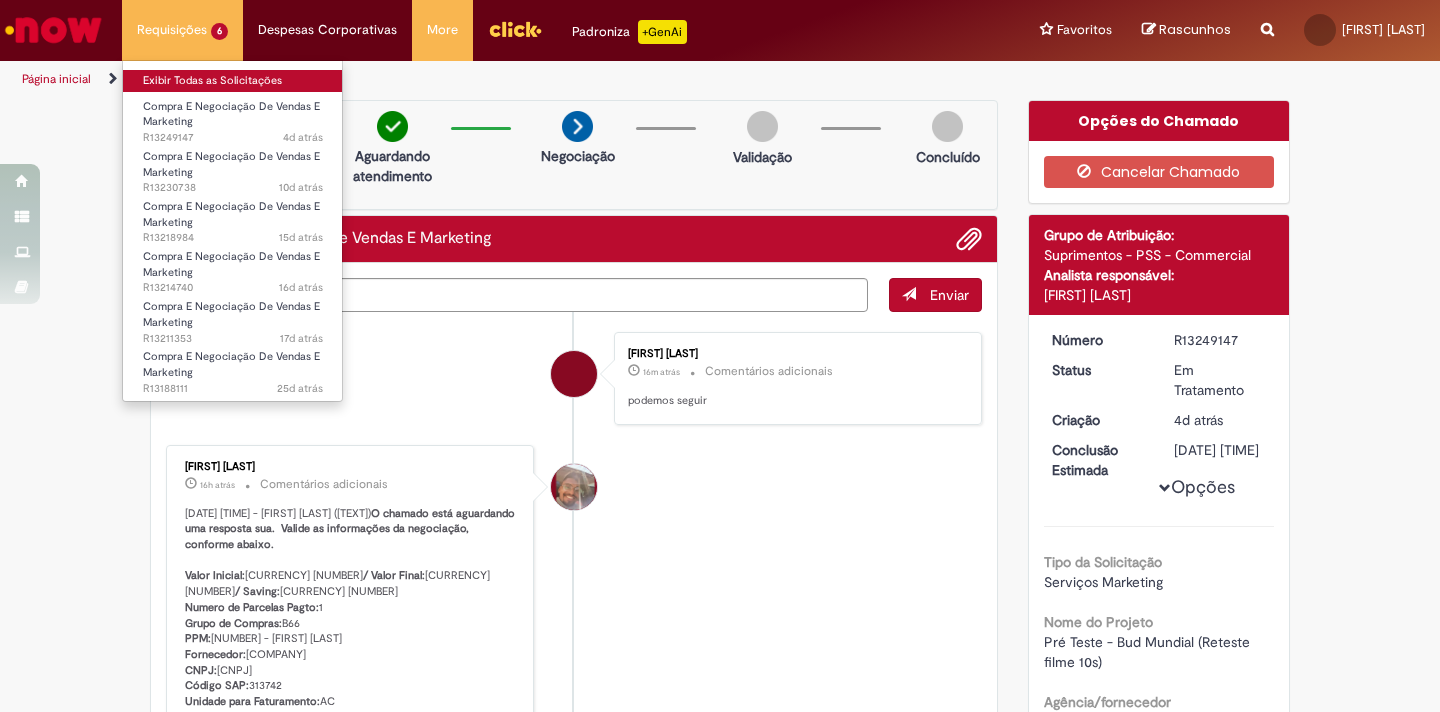 click on "Exibir Todas as Solicitações" at bounding box center (233, 81) 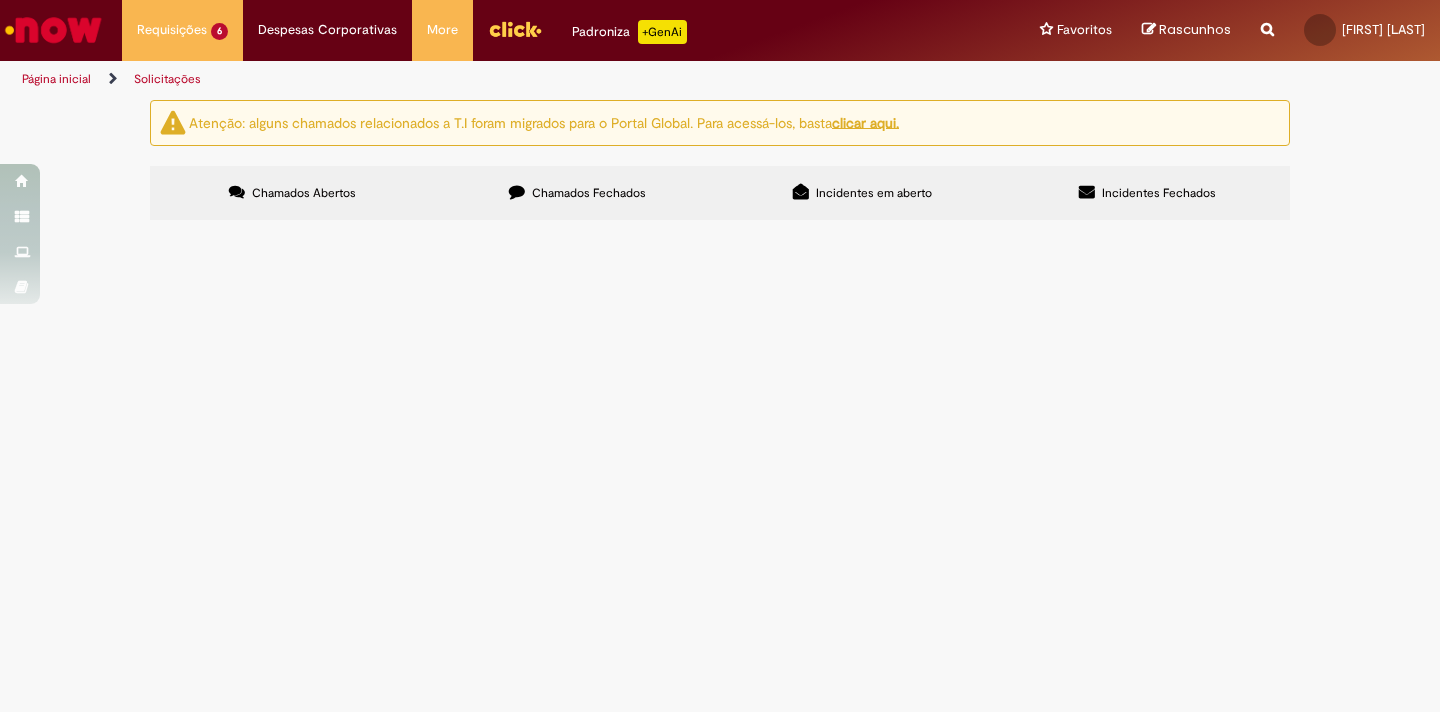 drag, startPoint x: 80, startPoint y: 26, endPoint x: 95, endPoint y: 26, distance: 15 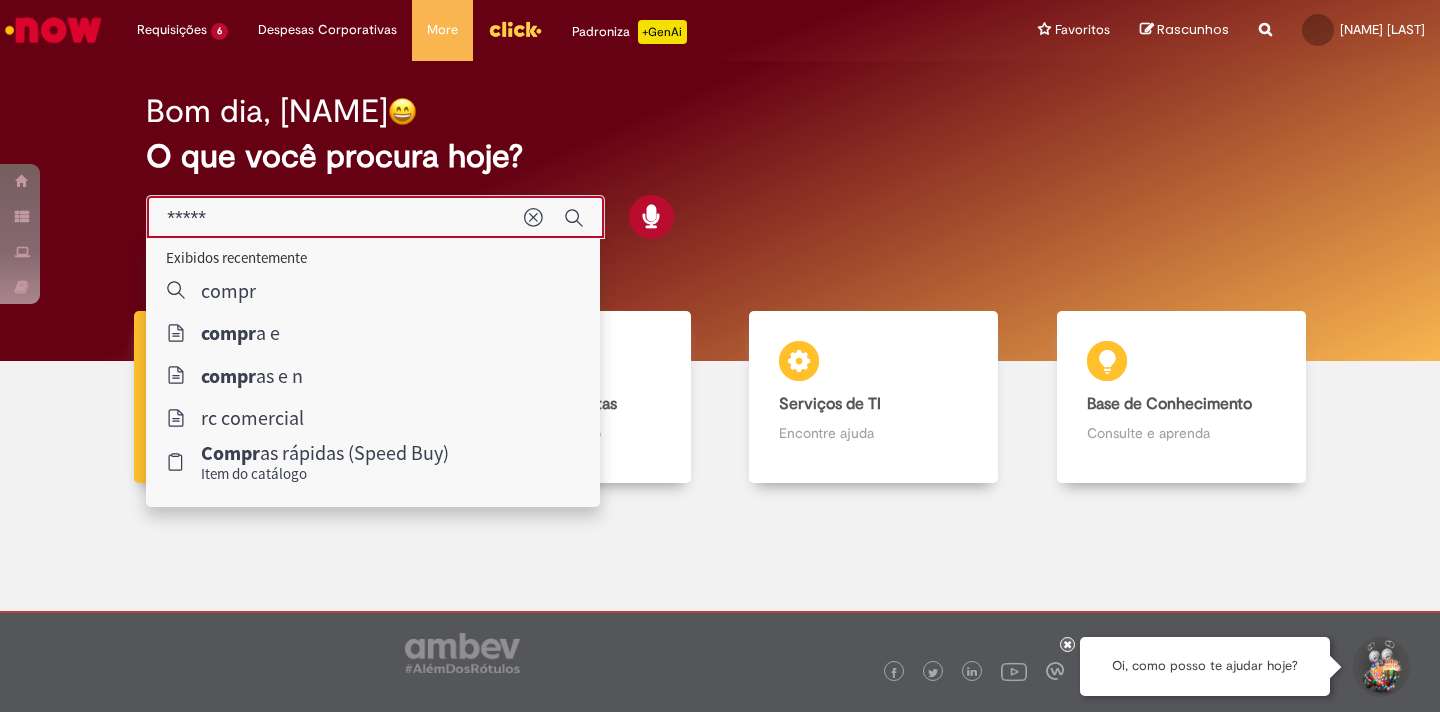 scroll, scrollTop: 0, scrollLeft: 0, axis: both 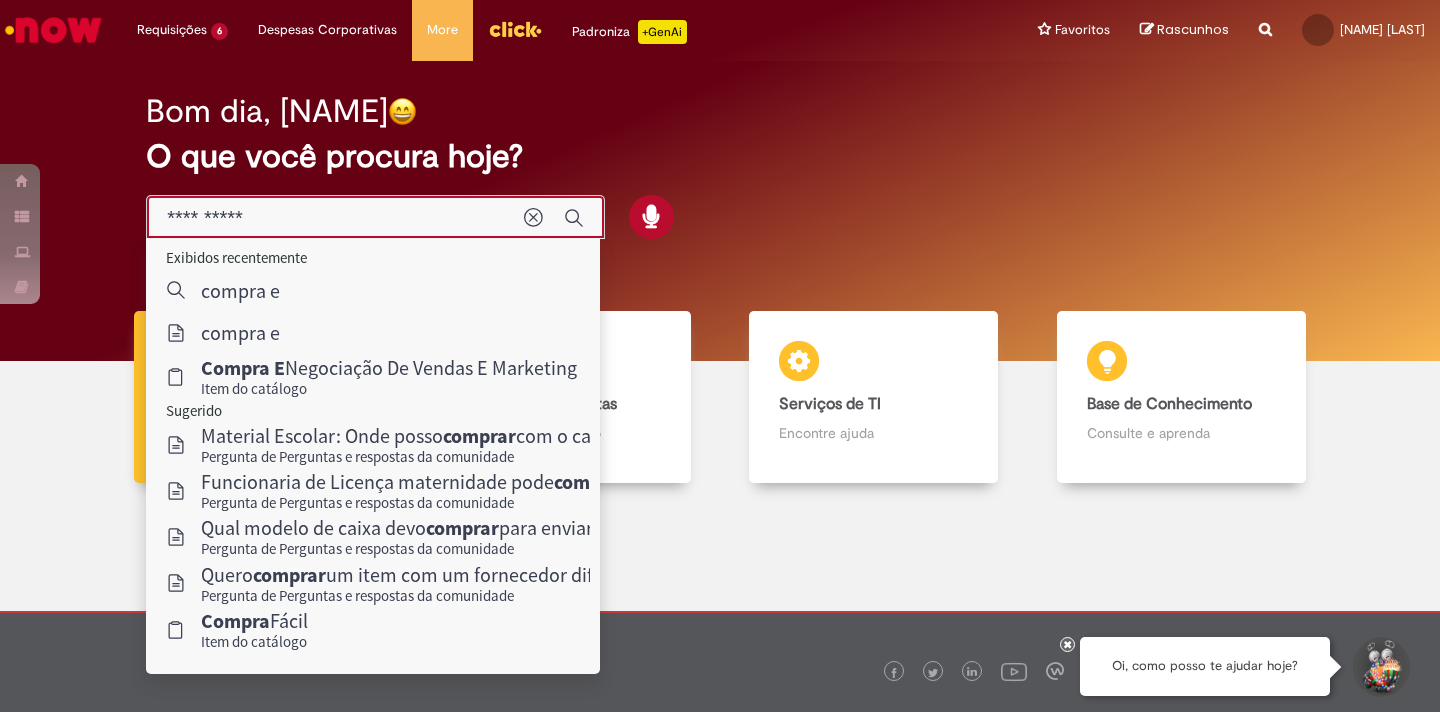 type on "**********" 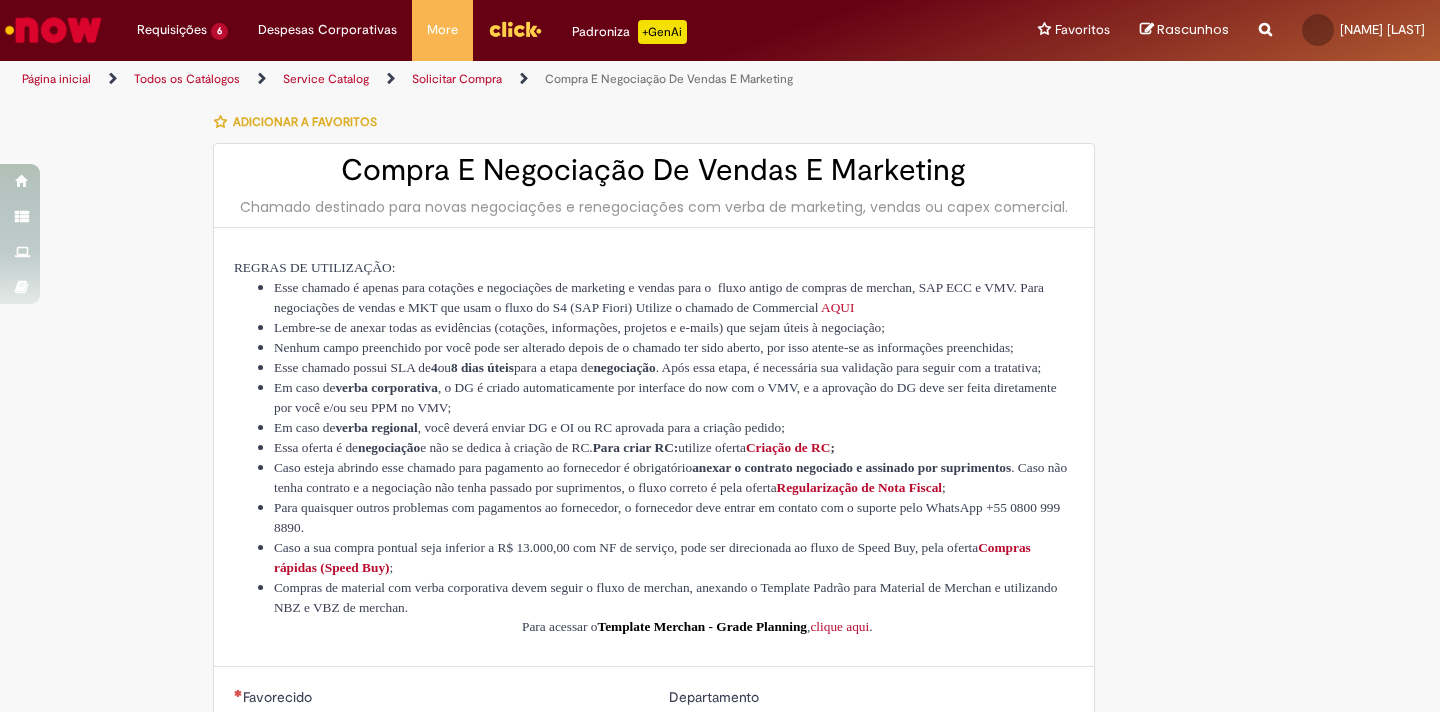 type on "********" 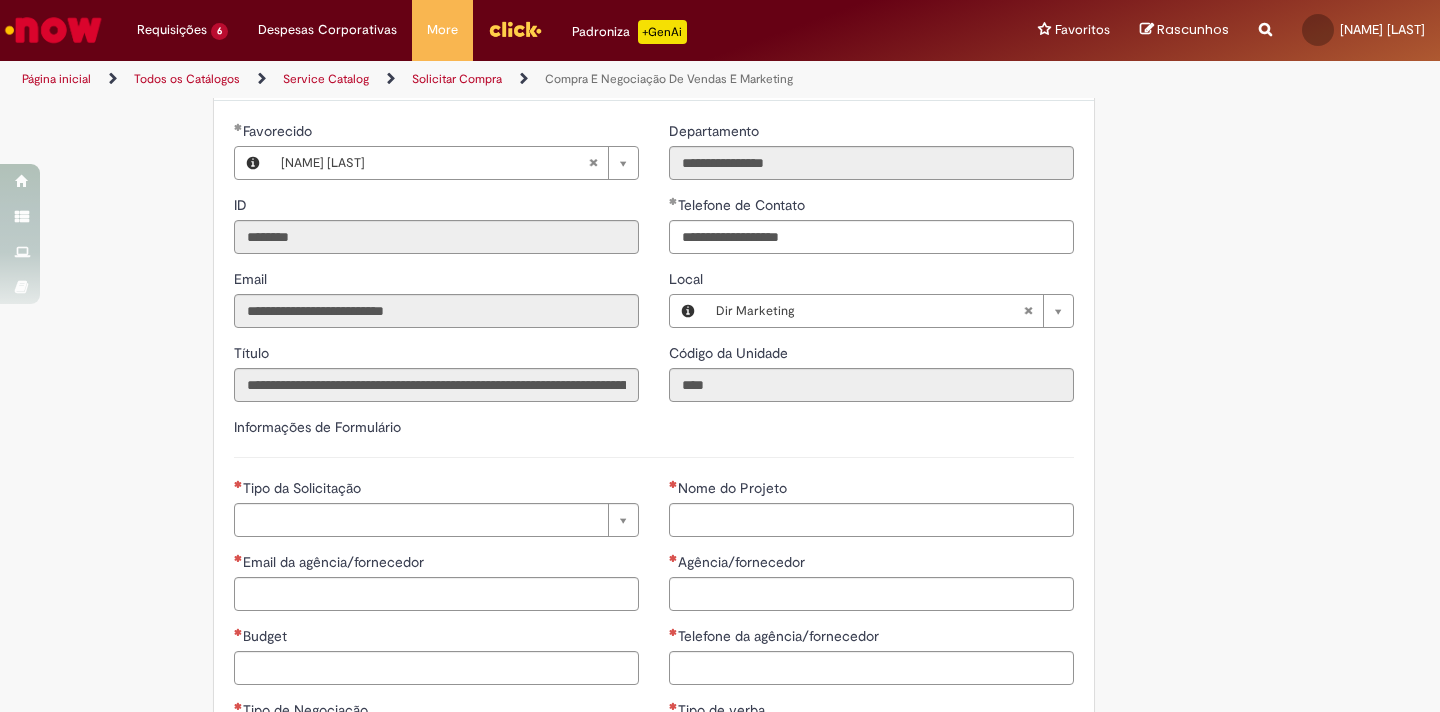 scroll, scrollTop: 732, scrollLeft: 0, axis: vertical 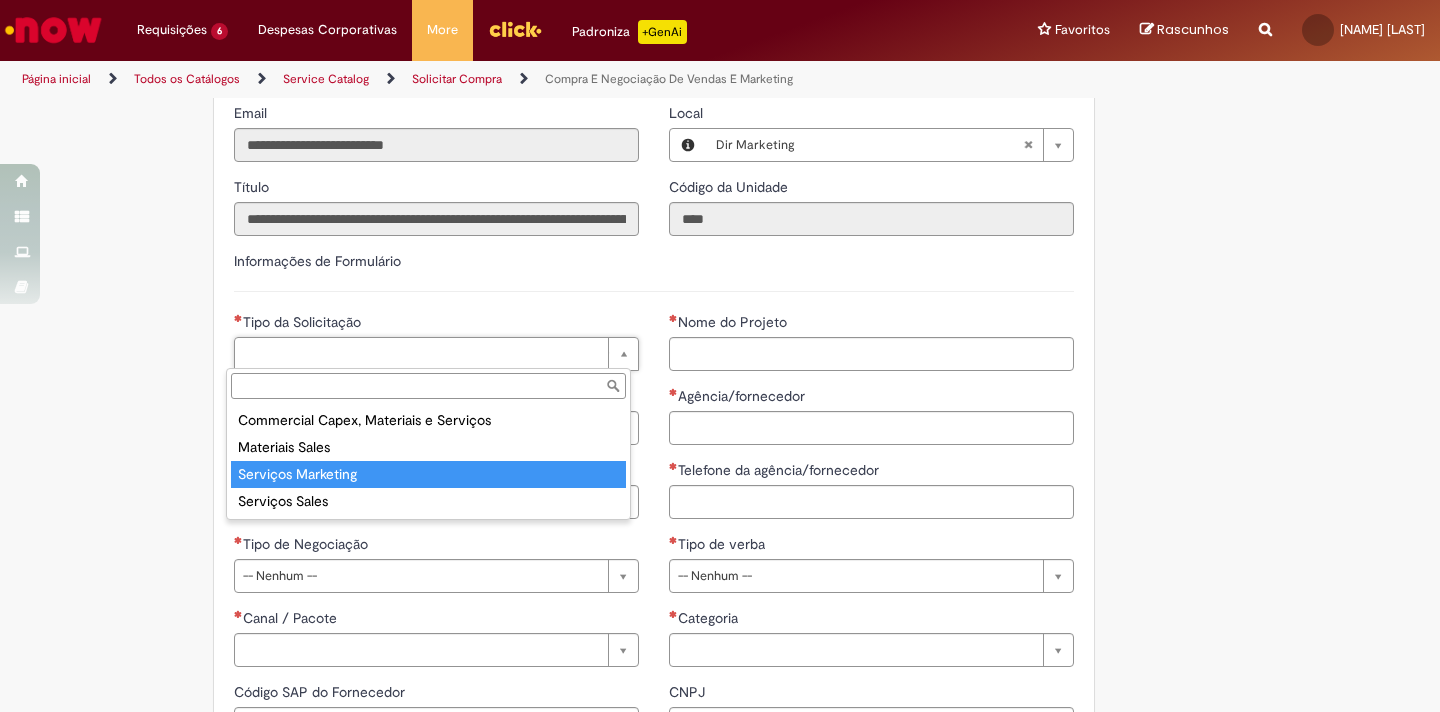 type on "**********" 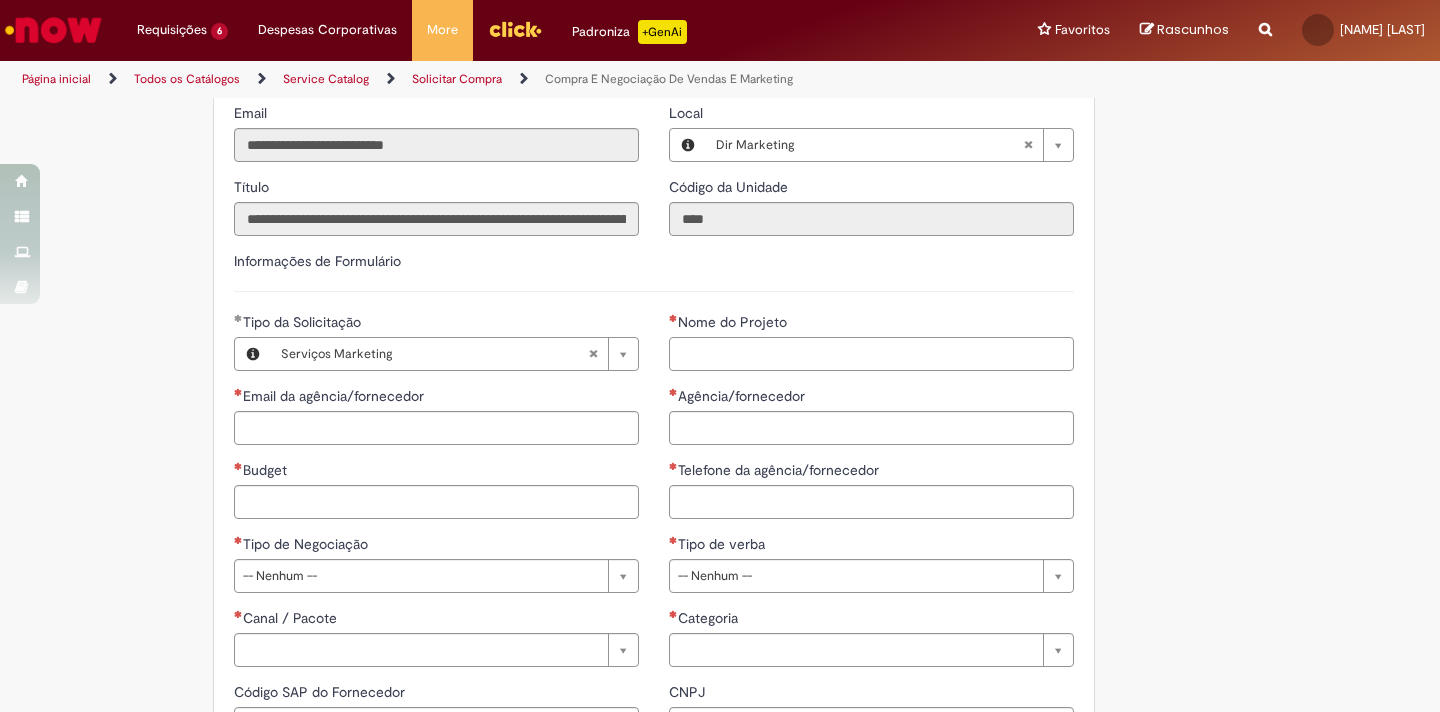 click on "Nome do Projeto" at bounding box center (871, 354) 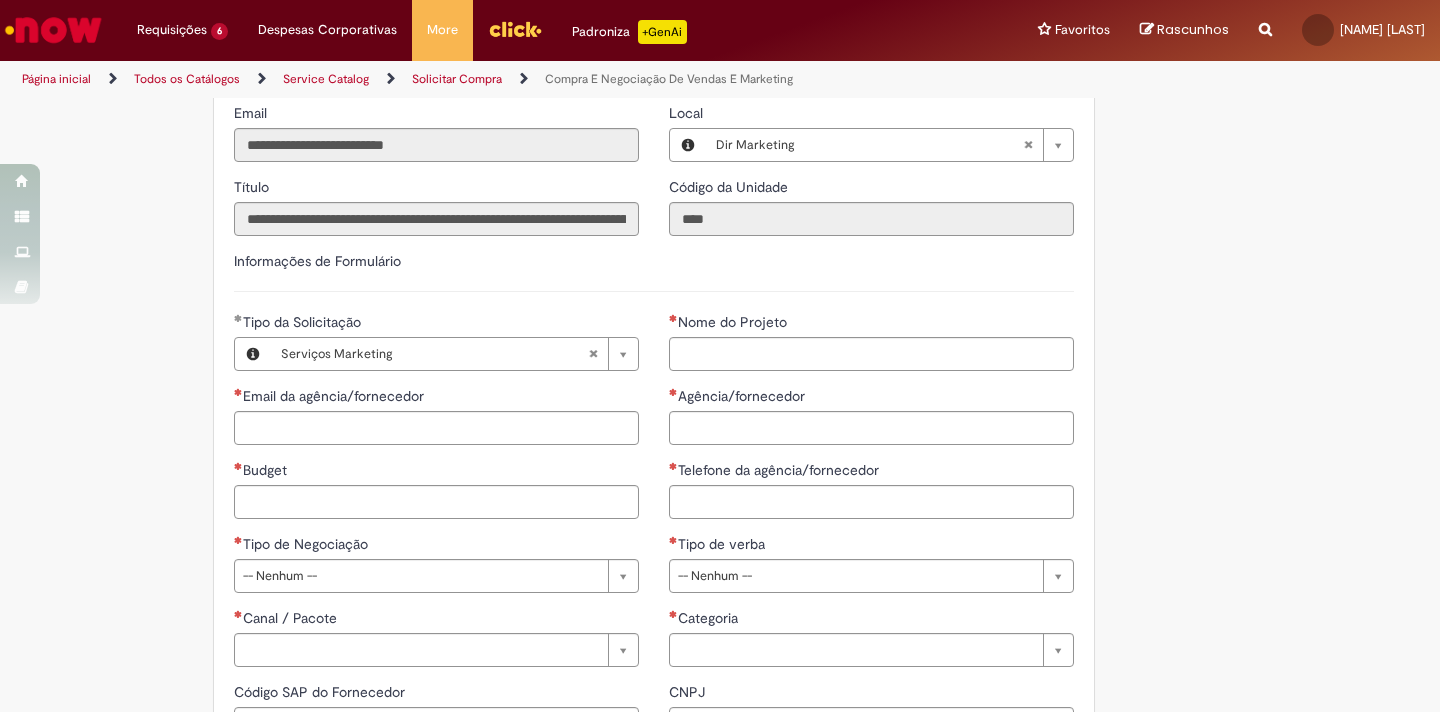 click on "Adicionar a Favoritos
Compra E Negociação De Vendas E Marketing
Chamado destinado para novas negociações e renegociações com verba de marketing, vendas ou capex comercial.
REGRAS DE UTILIZA ÇÃ O:
Esse chamado é apenas para   cotações e negociações de marketing e vendas   para o  fluxo antigo de compras de merchan, SAP ECC e VMV. Para negociações de vendas e MKT que usam o fluxo do S4 (SAP Fiori) Utilize o chamado de Commercial   AQUI
Lembre-se de anexar todas as evidências (cotações, informações, projetos e e-mails) que sejam úteis à negociação;
Nenhum campo preenchido por você pode ser alterado depois de o chamado ter sido aberto, por isso atente-se as informações preenchidas;
Esse chamado possui SLA de  4  ou  8 dias úteis  para a etapa de  negociação . Após essa etapa, é necessária sua validação para seguir com a tratativa;
Em caso de" at bounding box center [720, 305] 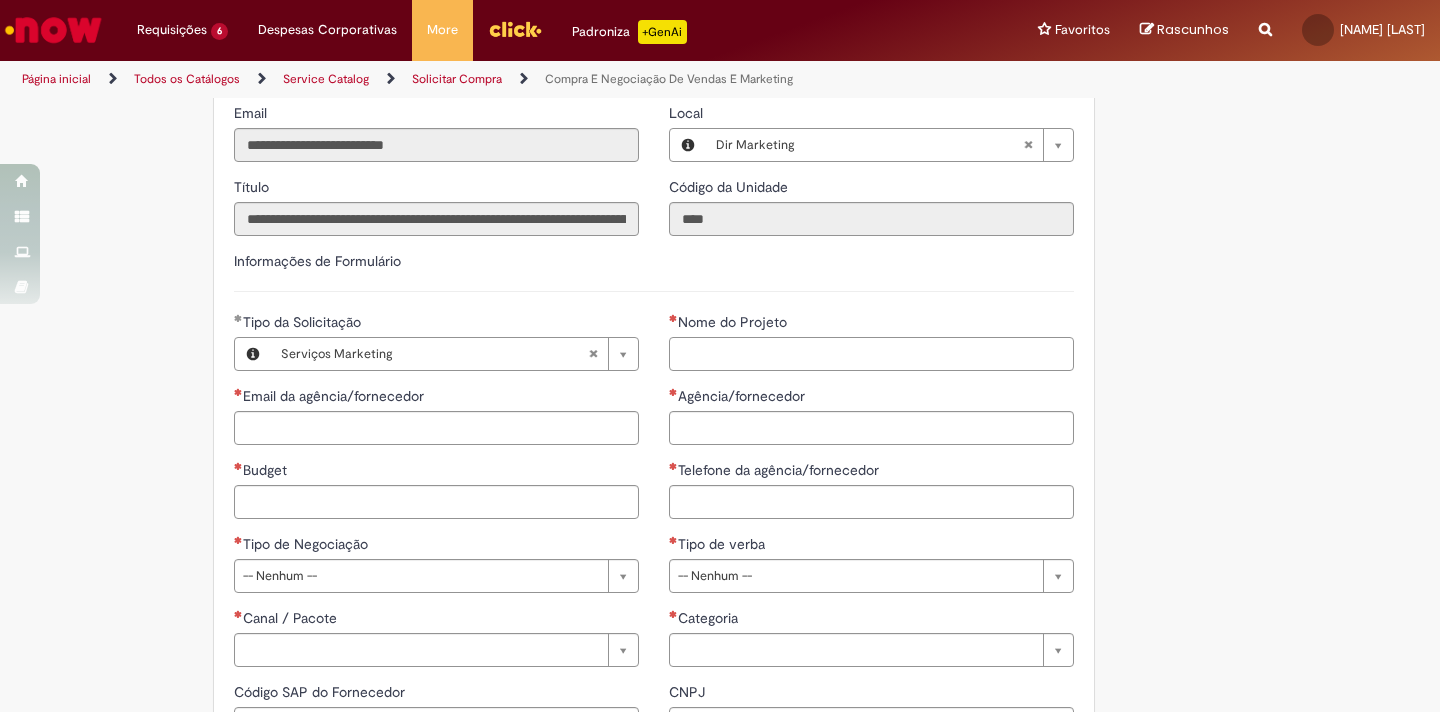 click on "Nome do Projeto" at bounding box center (871, 354) 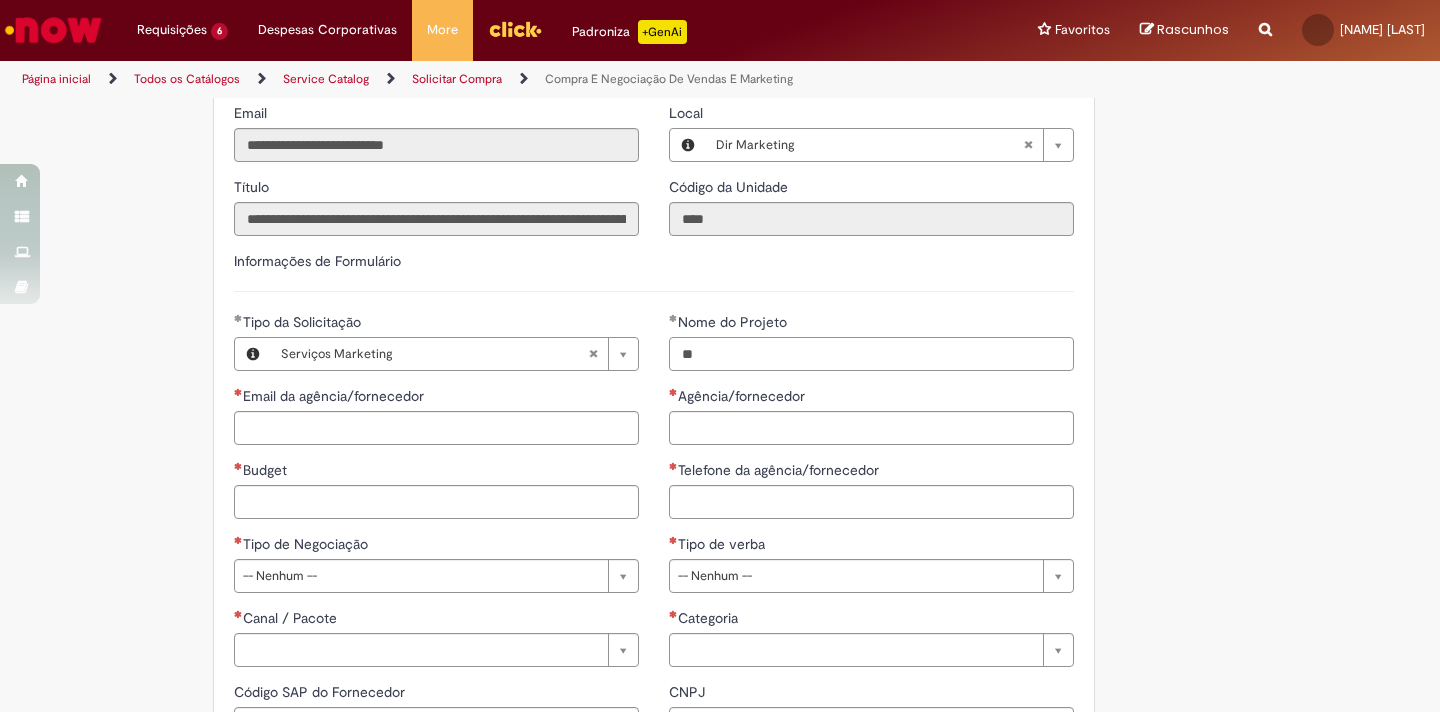 type on "*" 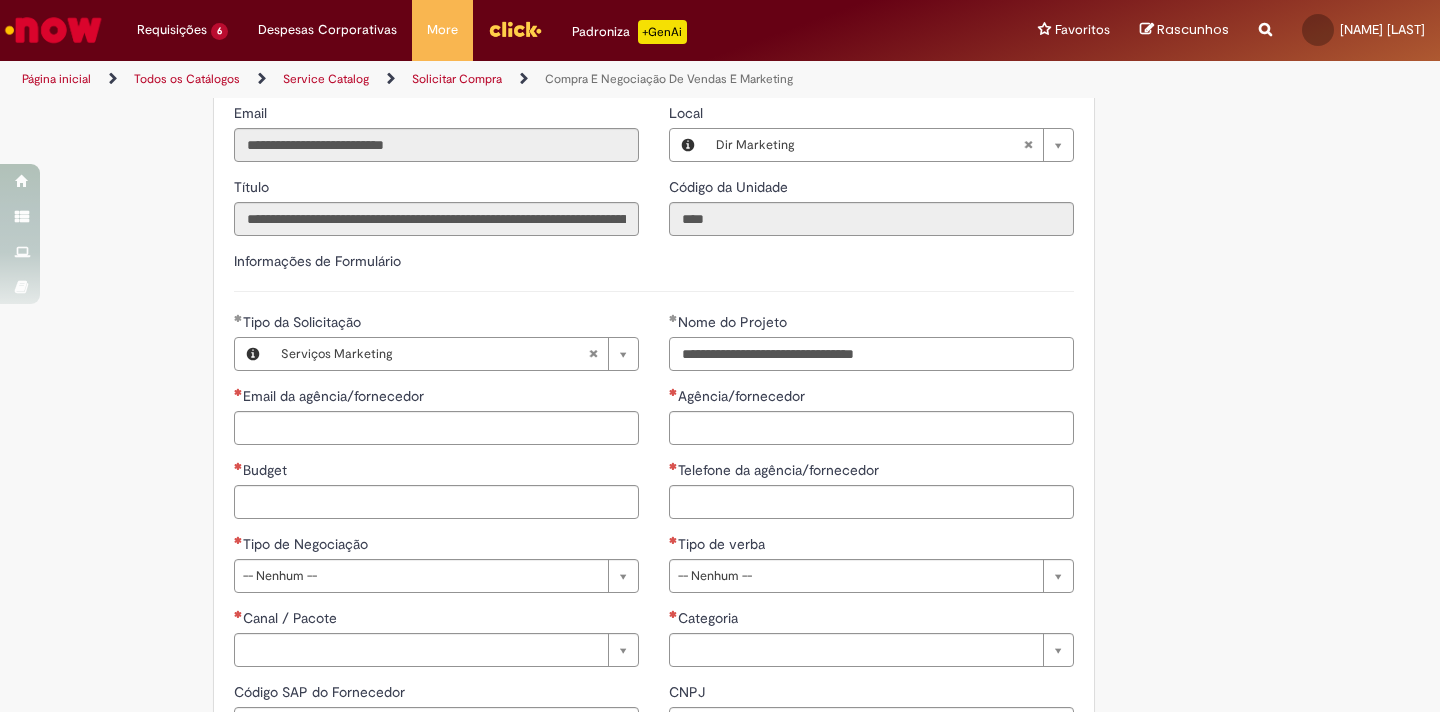 click on "**********" at bounding box center [871, 354] 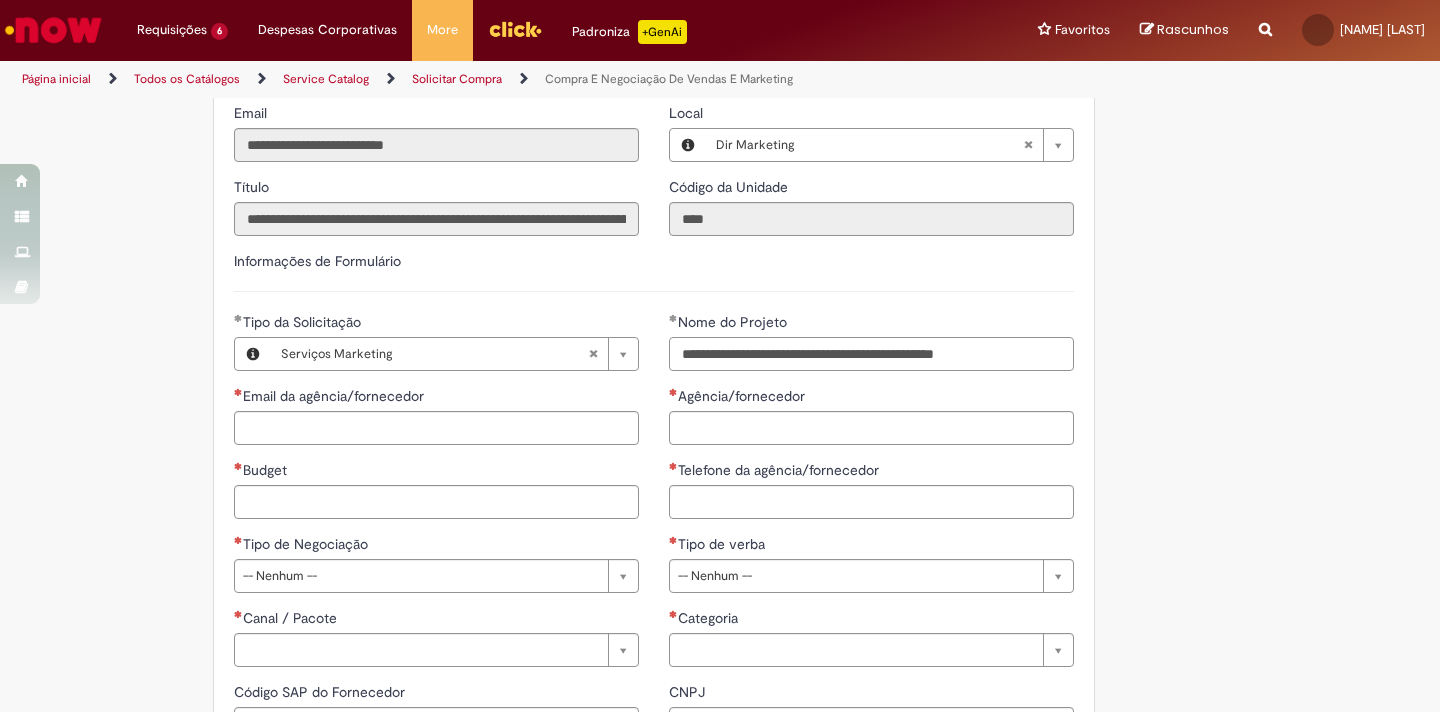 type on "**********" 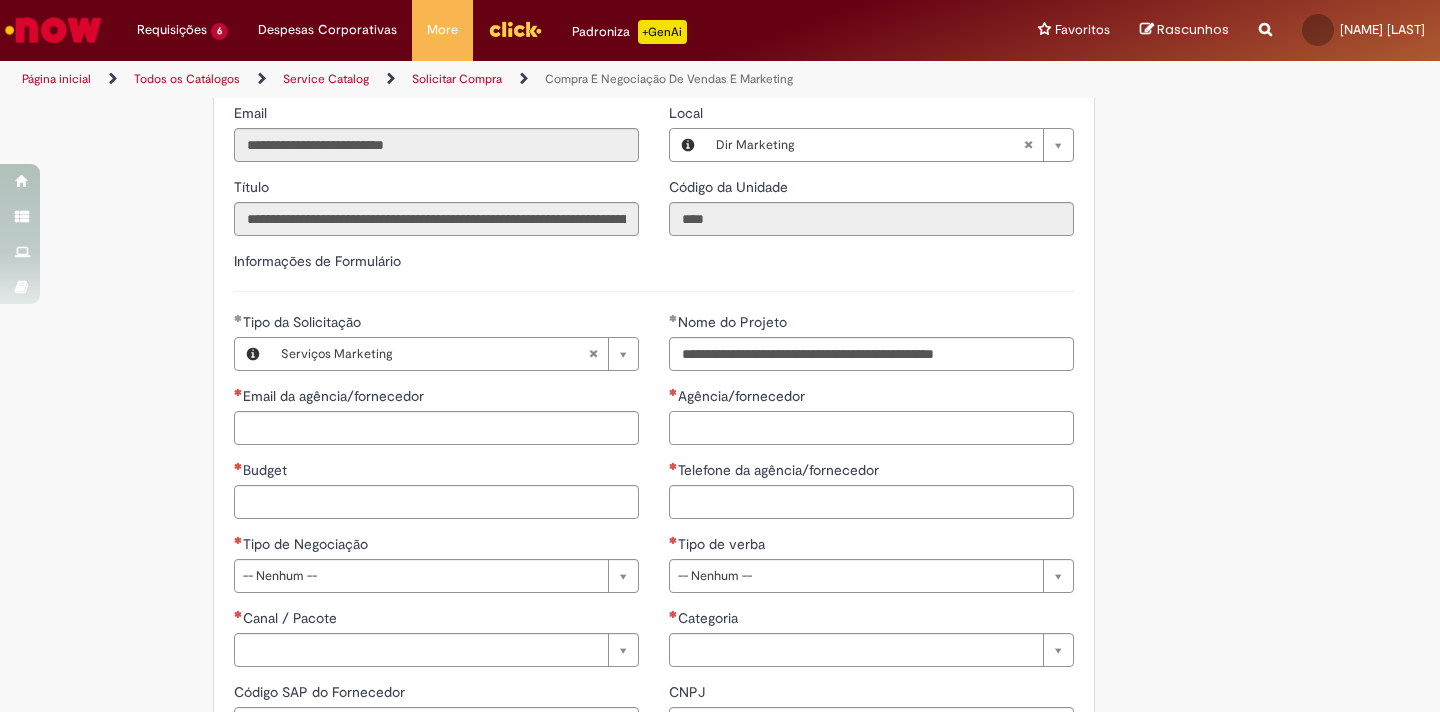 click on "Agência/fornecedor" at bounding box center [871, 428] 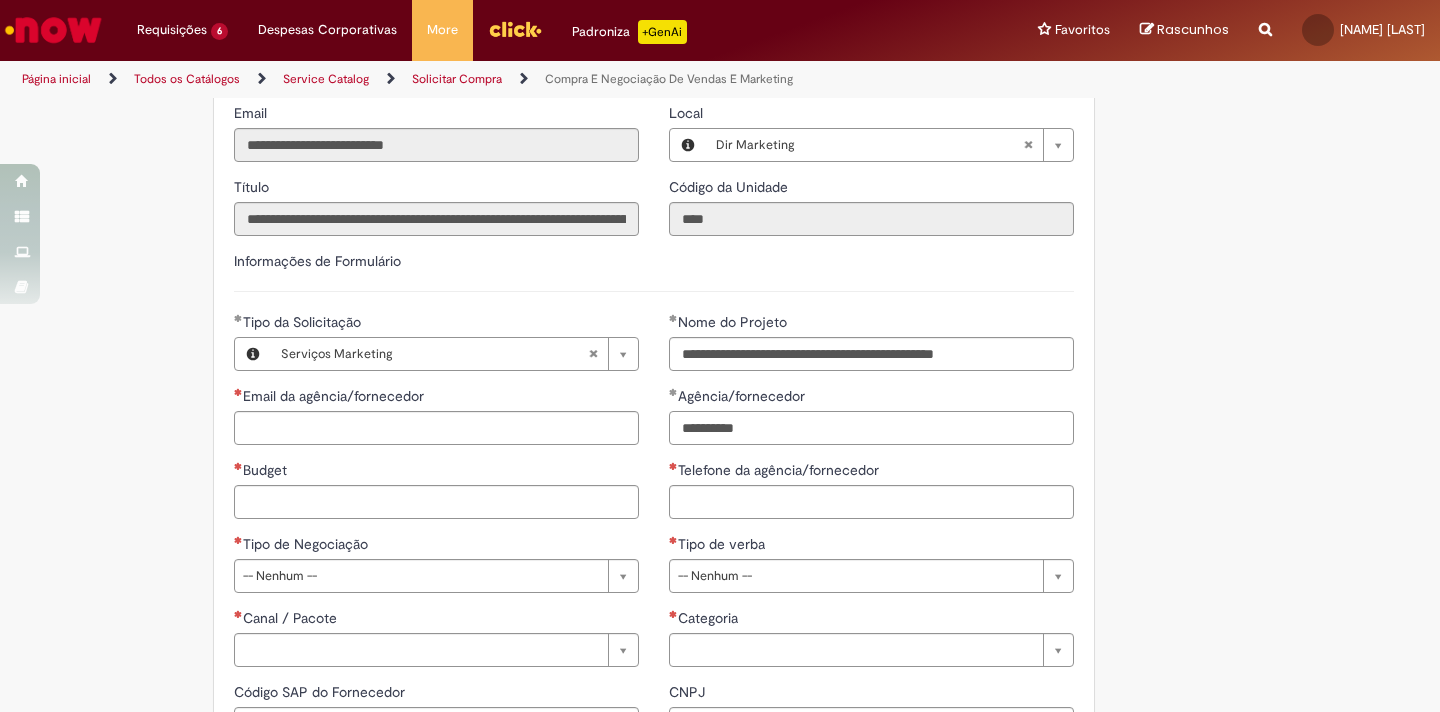 type on "*********" 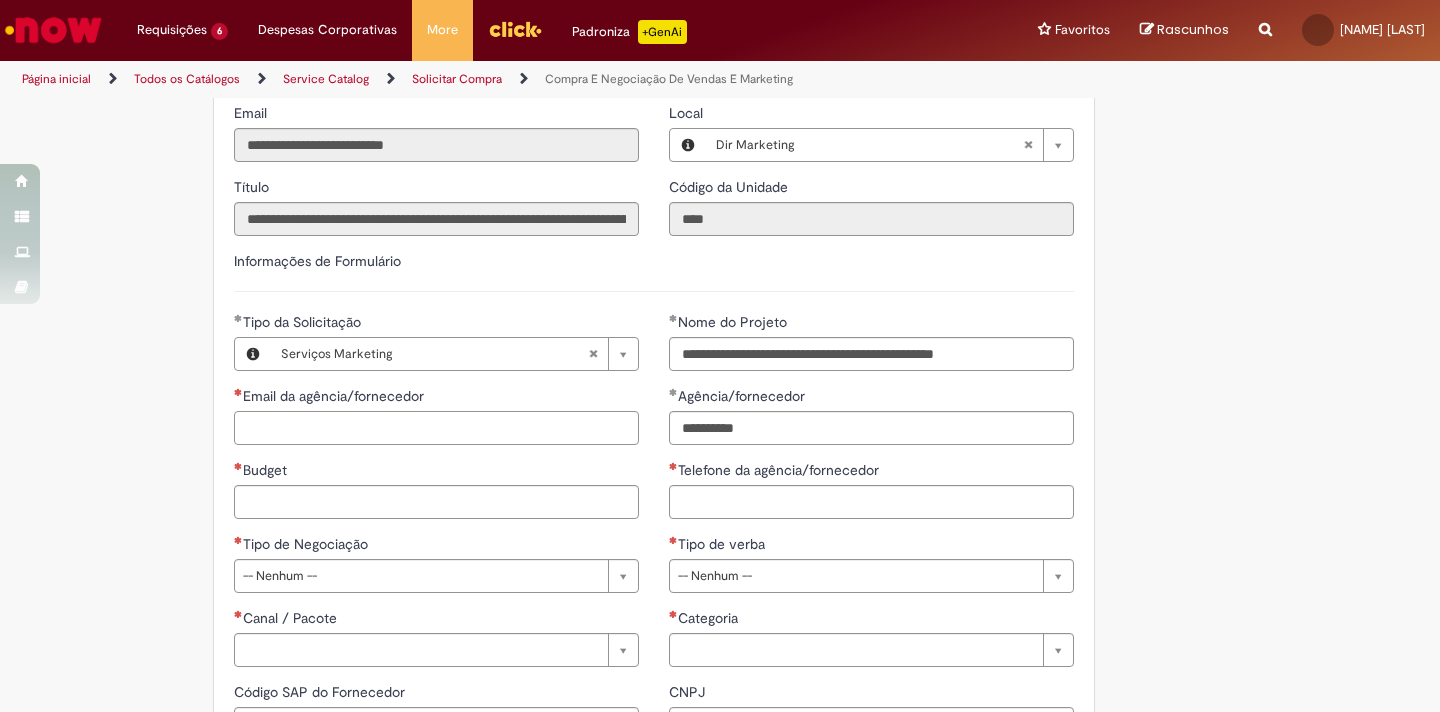 click on "Email da agência/fornecedor" at bounding box center (436, 428) 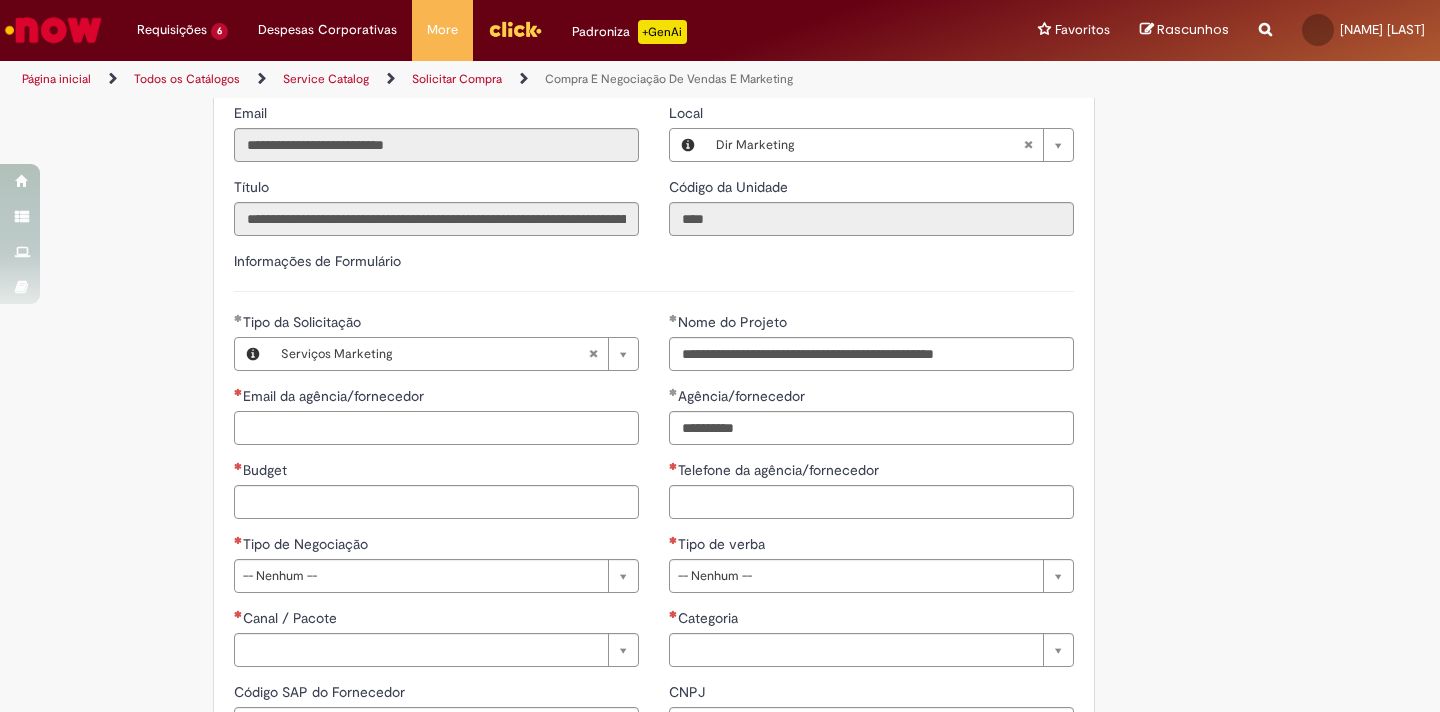 paste on "**********" 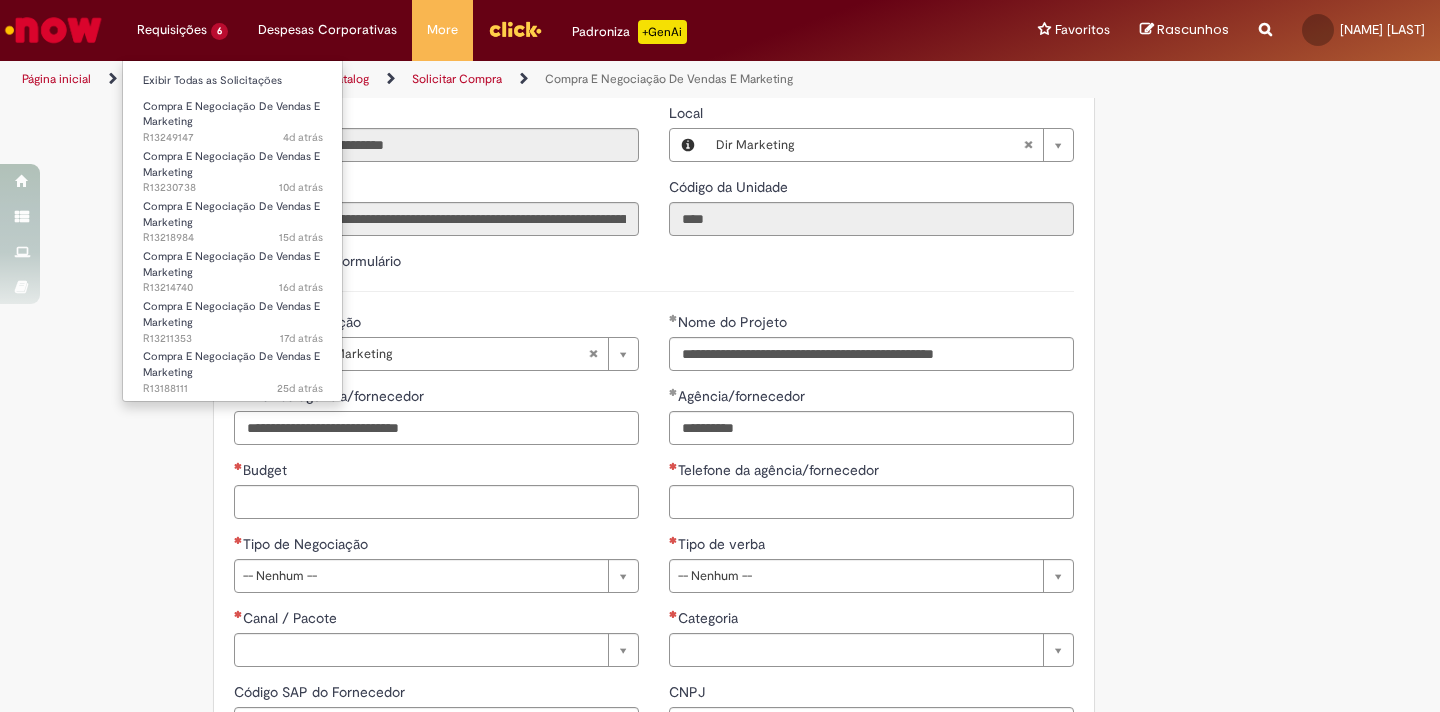type on "**********" 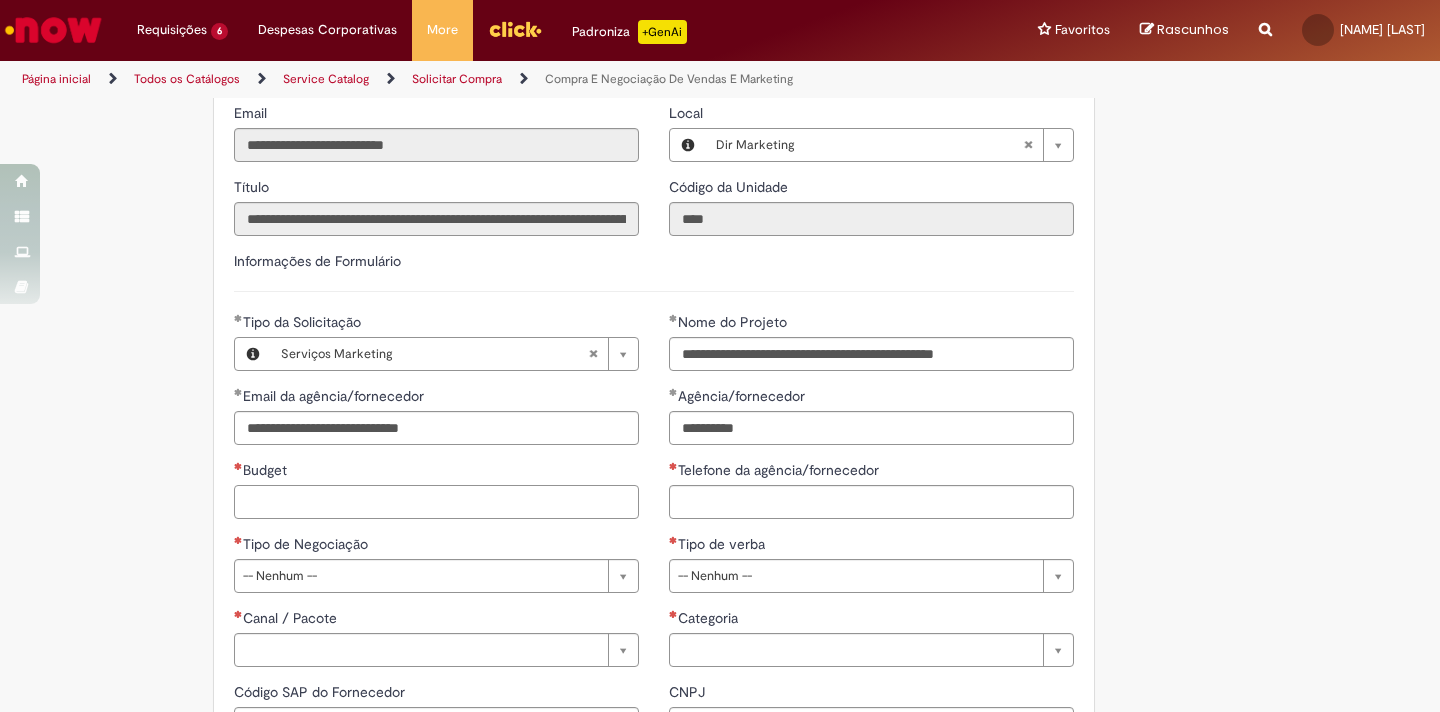 click on "Budget" at bounding box center (436, 502) 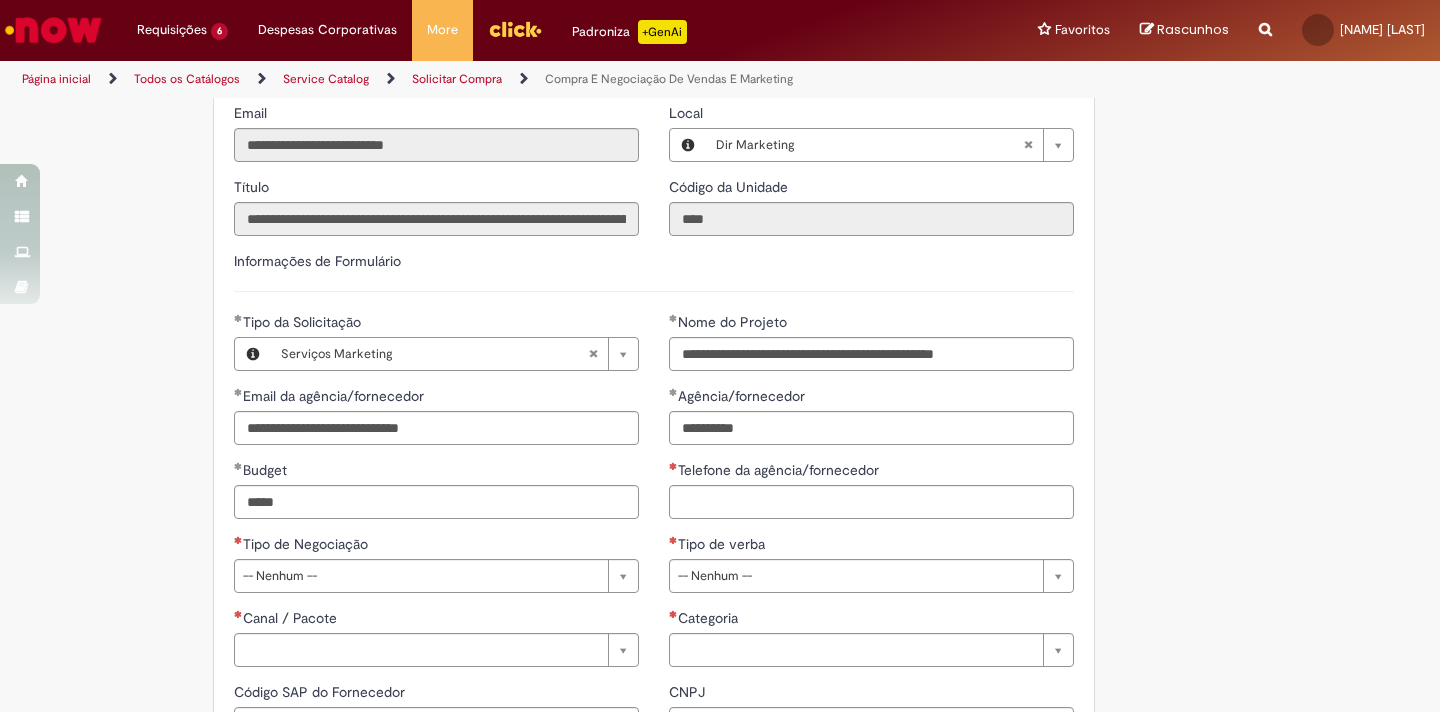 type on "**********" 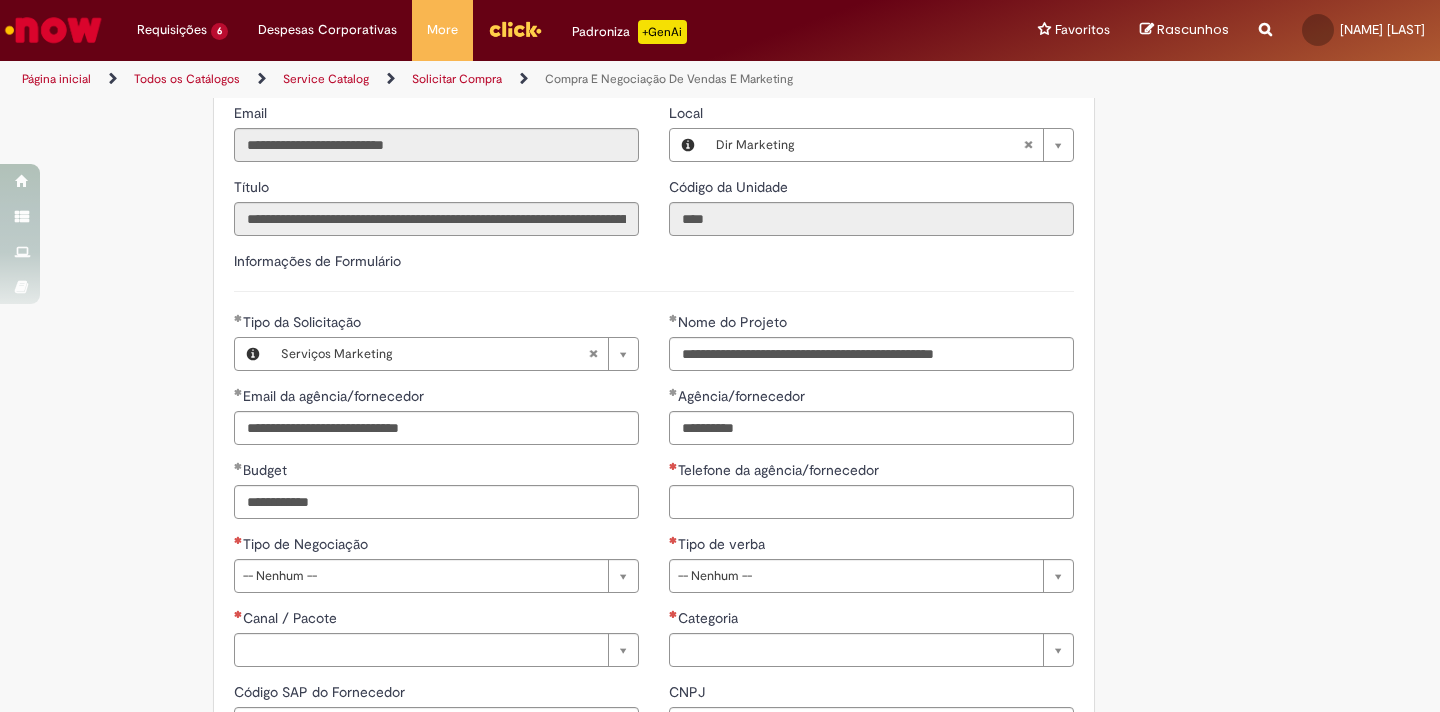 click on "**********" at bounding box center [871, 497] 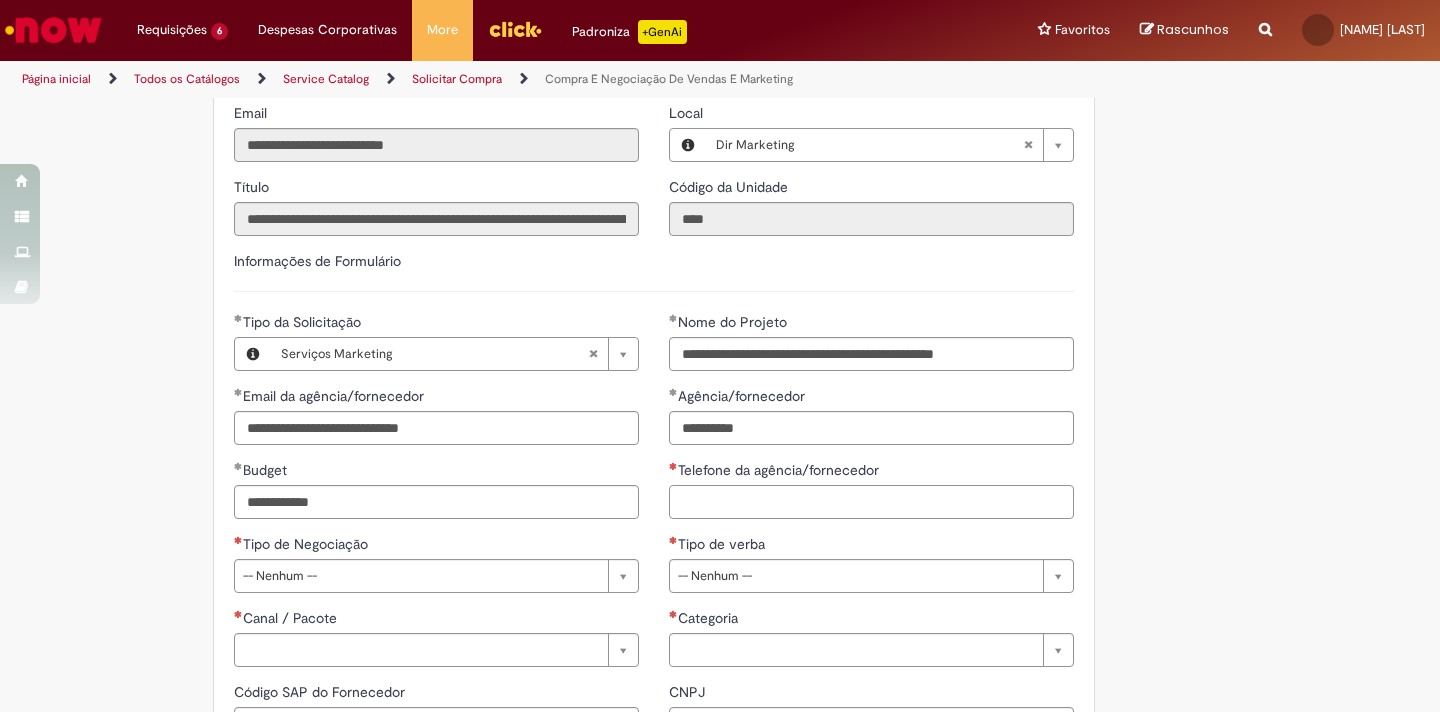 click on "Telefone da agência/fornecedor" at bounding box center [871, 502] 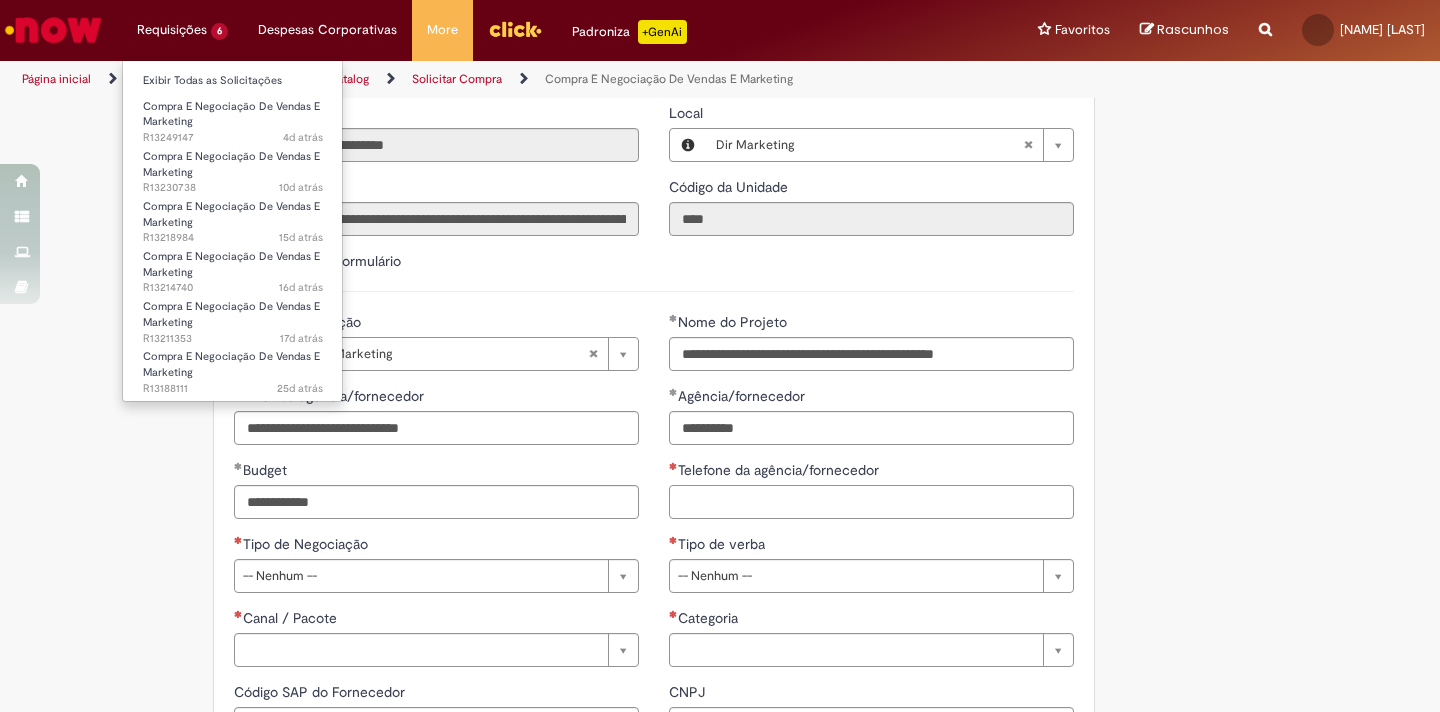 paste on "**********" 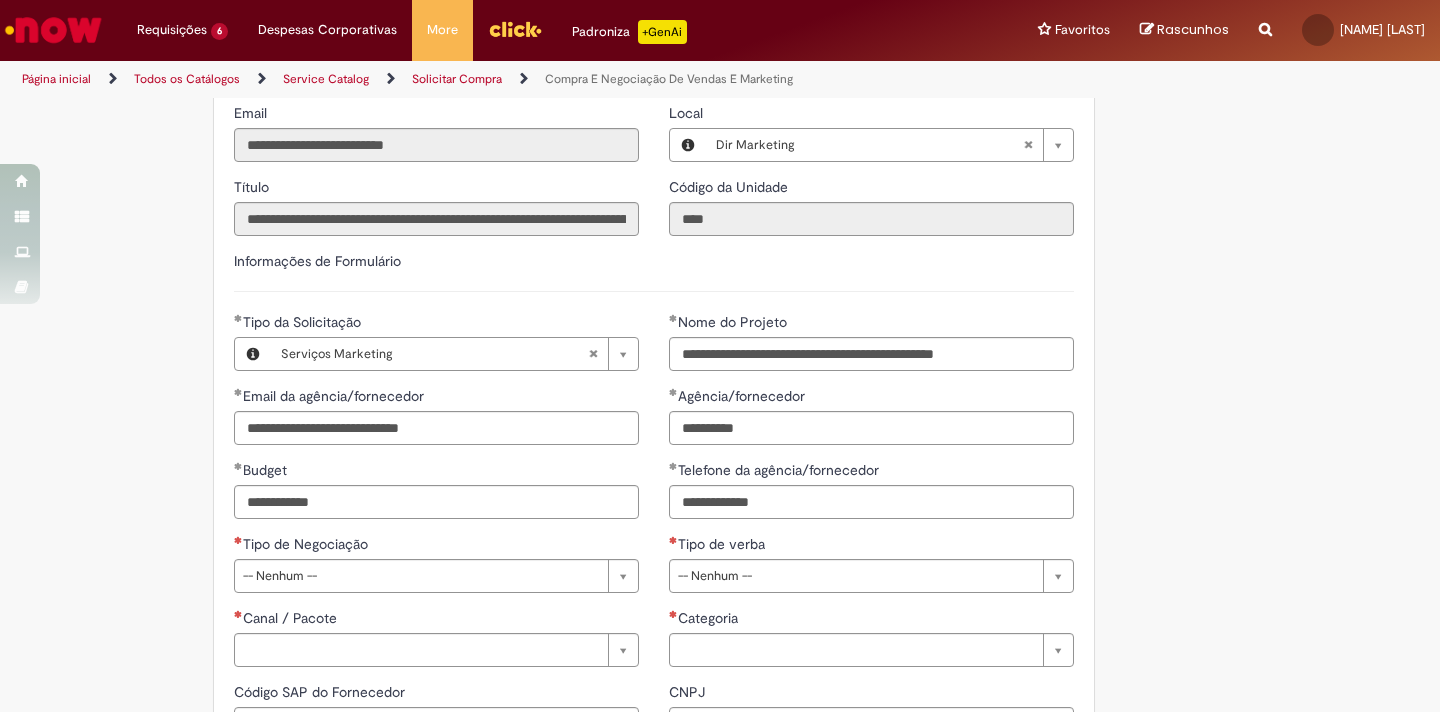 type on "**********" 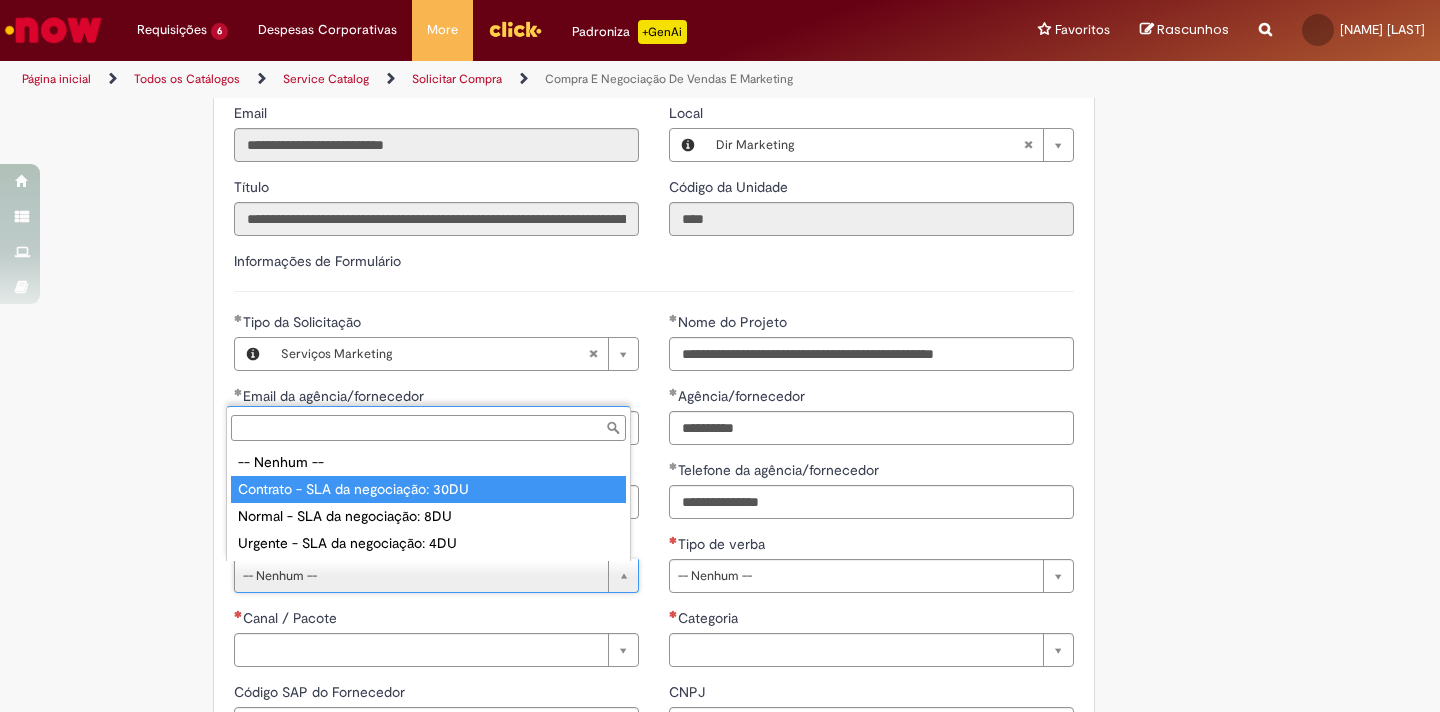 type on "**********" 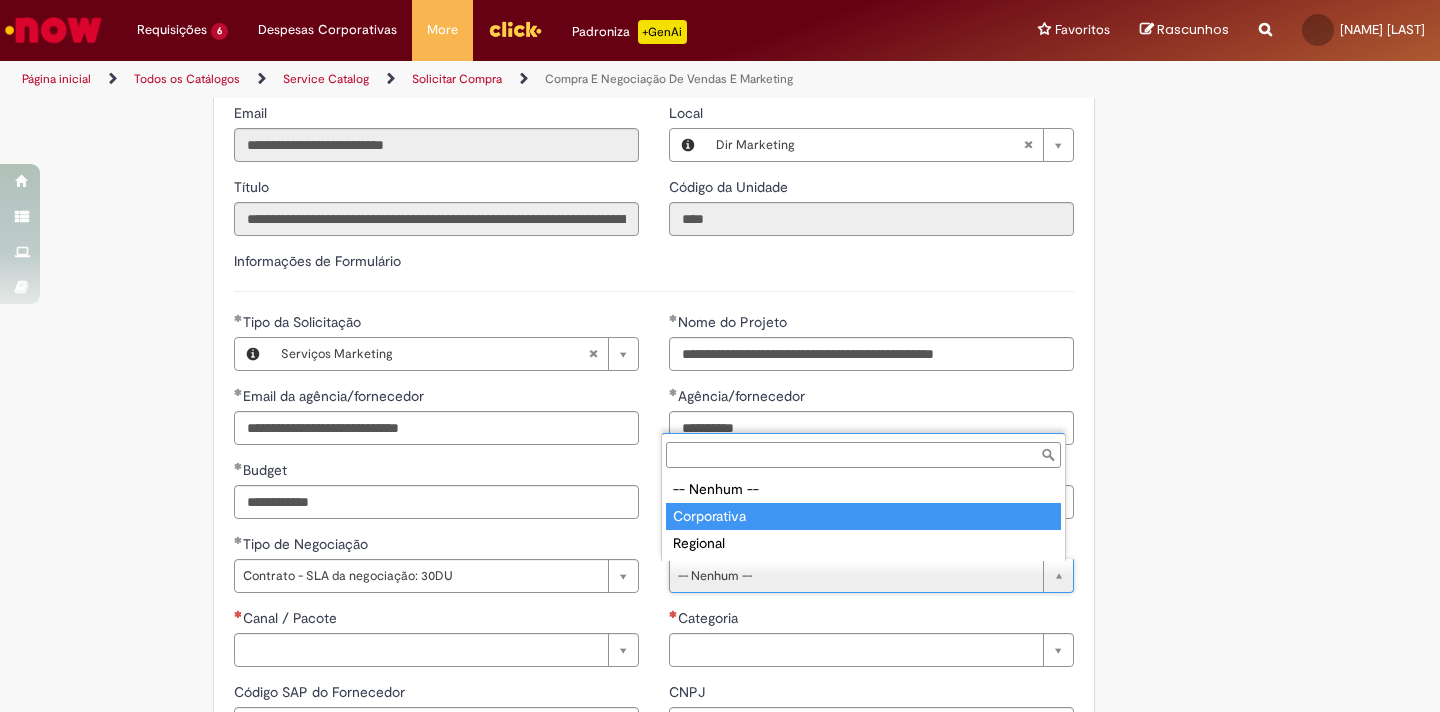 type on "**********" 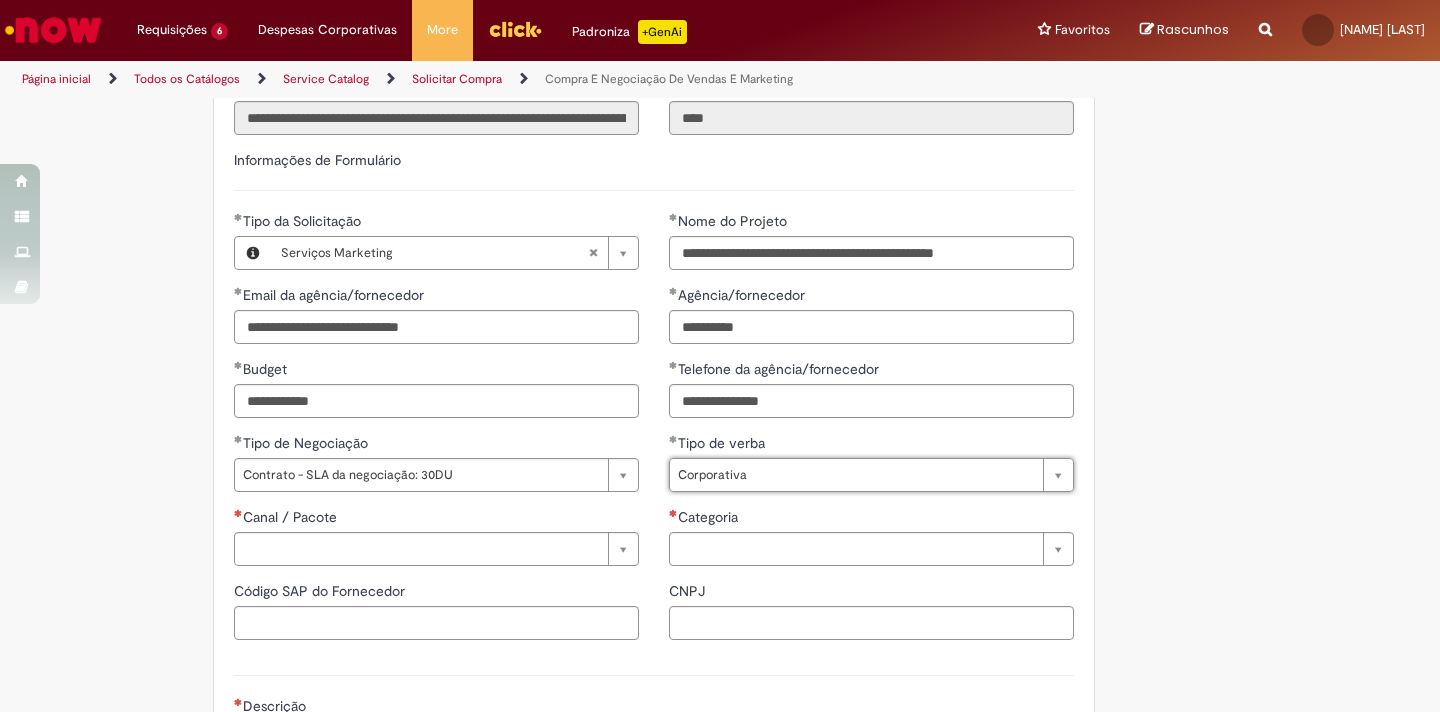scroll, scrollTop: 861, scrollLeft: 0, axis: vertical 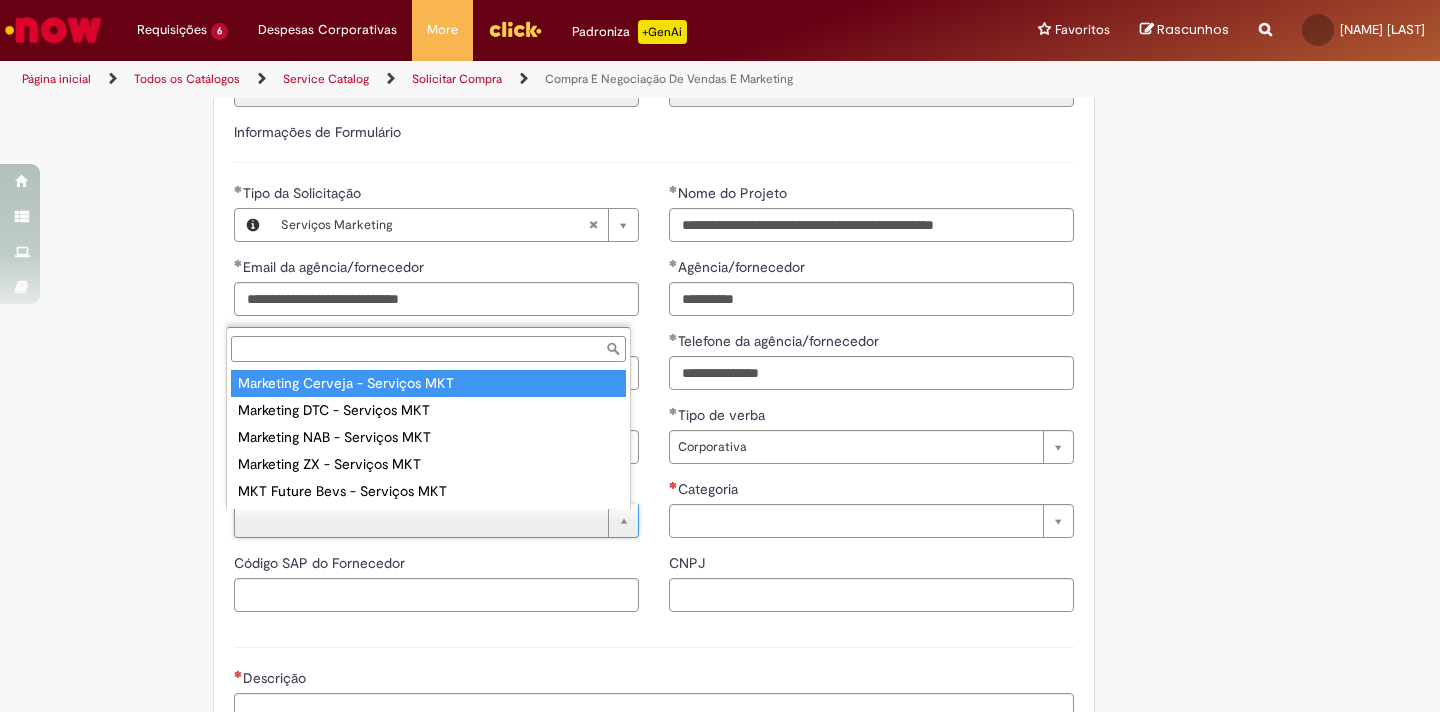 type on "**********" 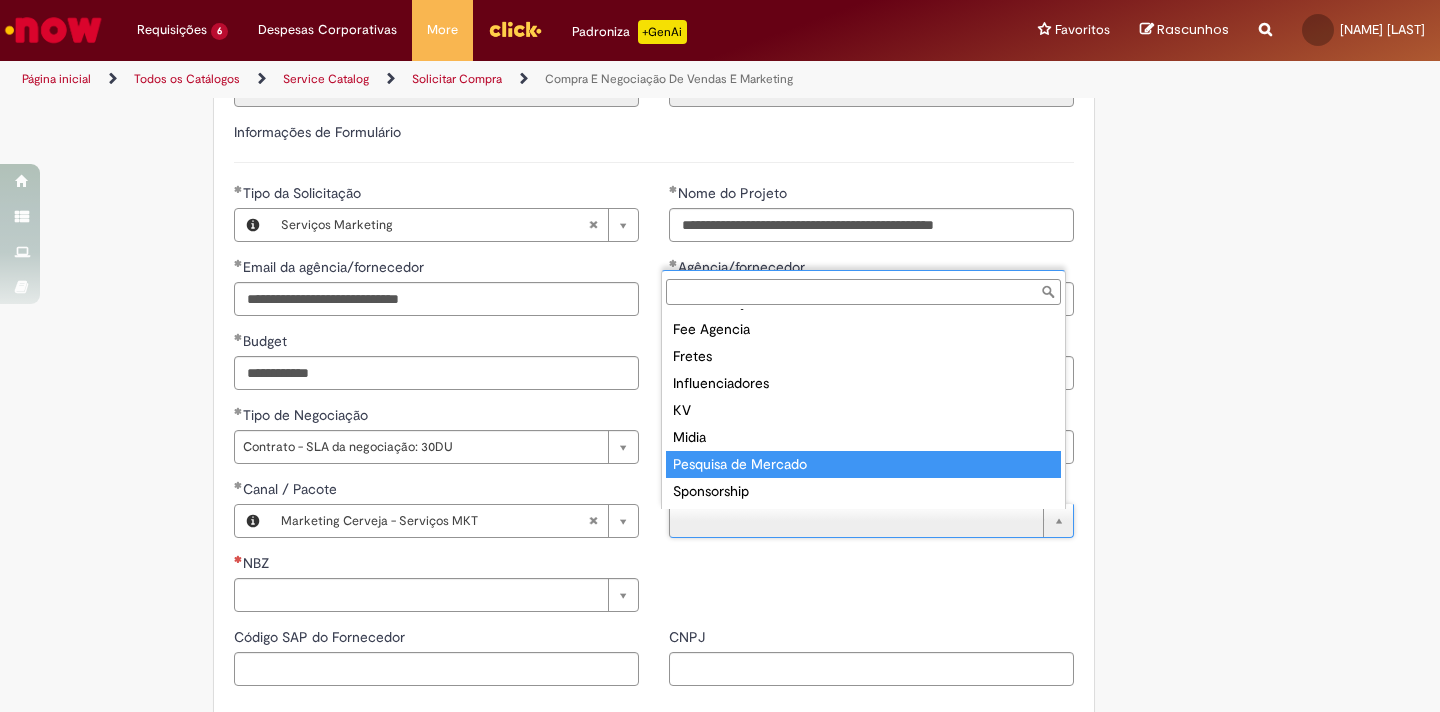 type on "**********" 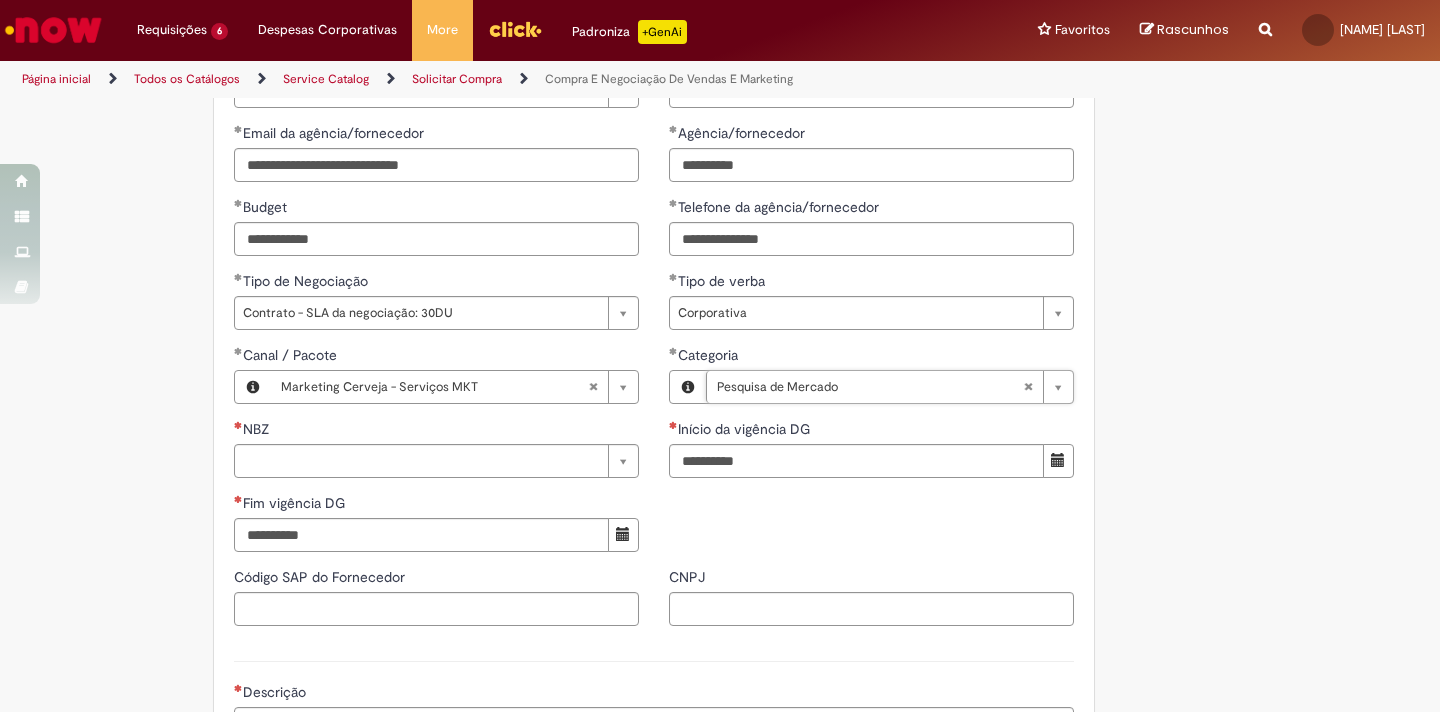 scroll, scrollTop: 1030, scrollLeft: 0, axis: vertical 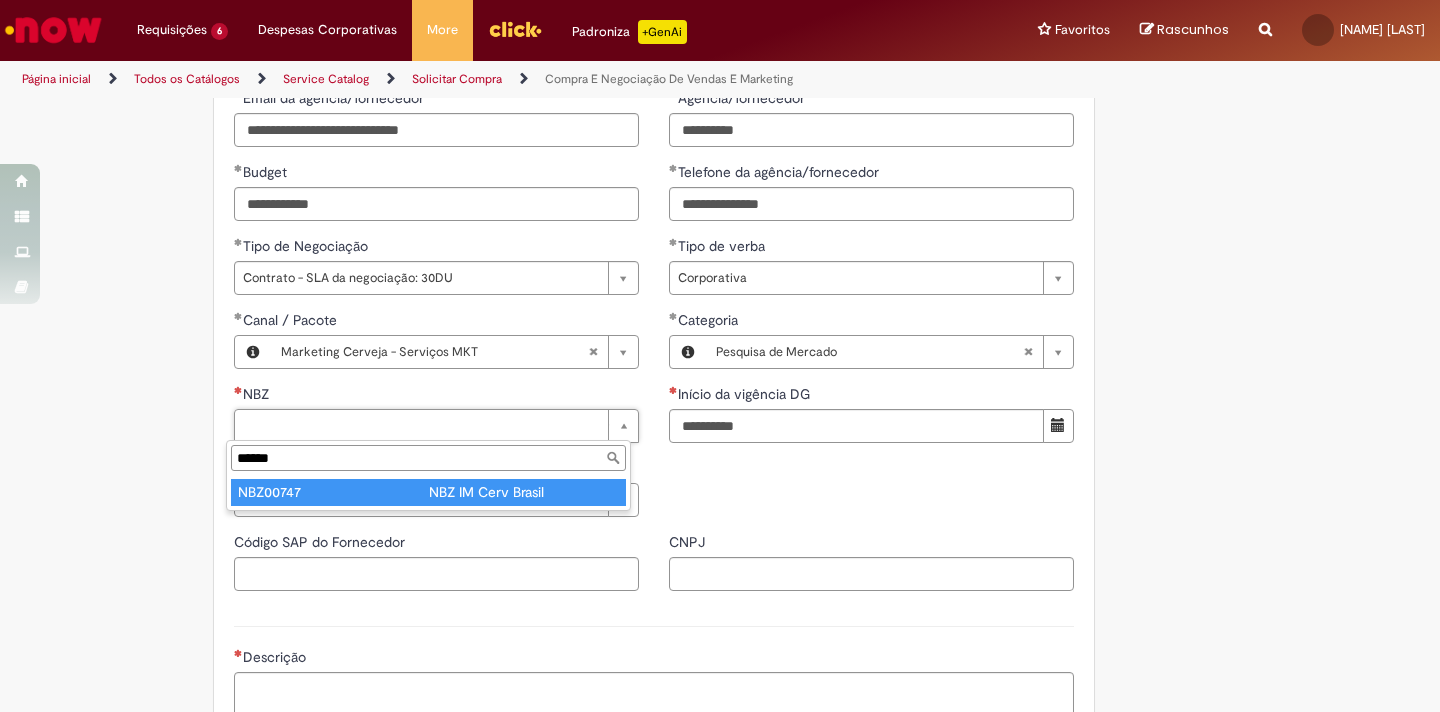 type on "******" 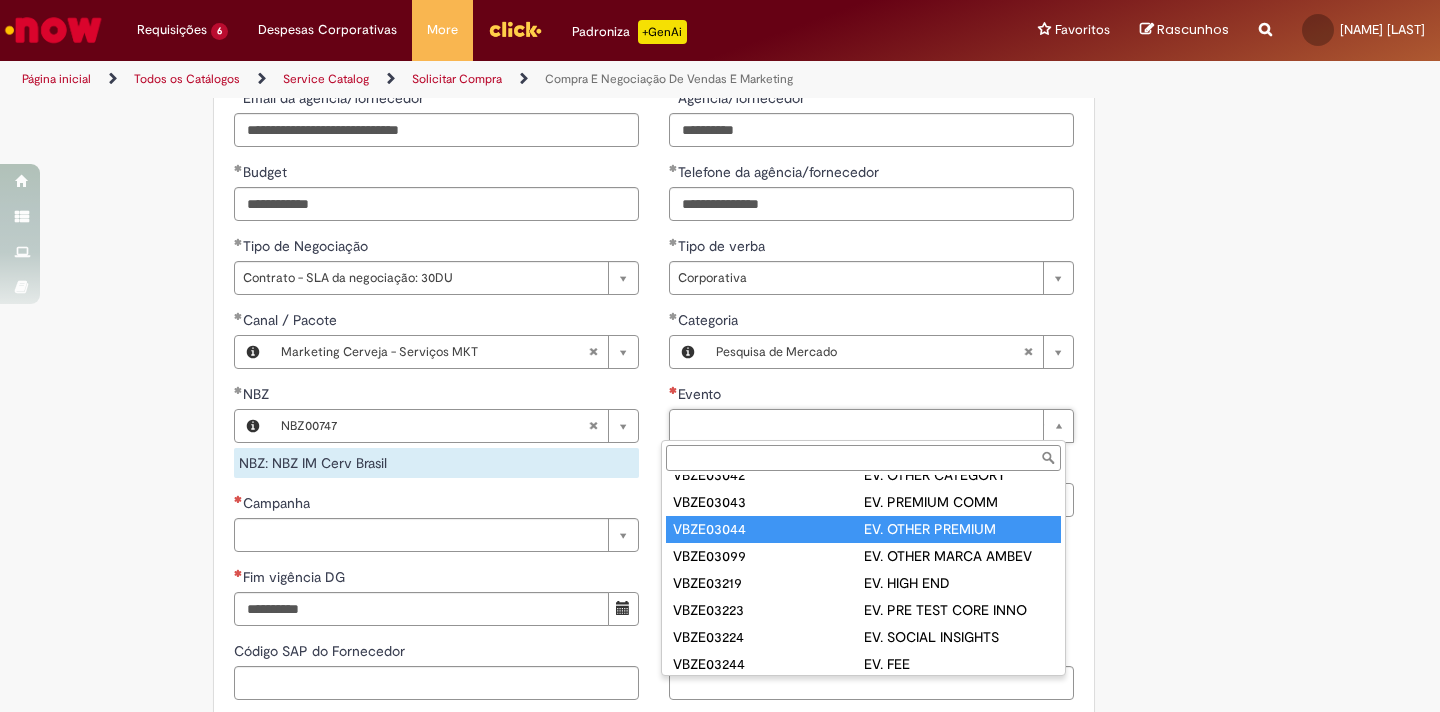 scroll, scrollTop: 328, scrollLeft: 0, axis: vertical 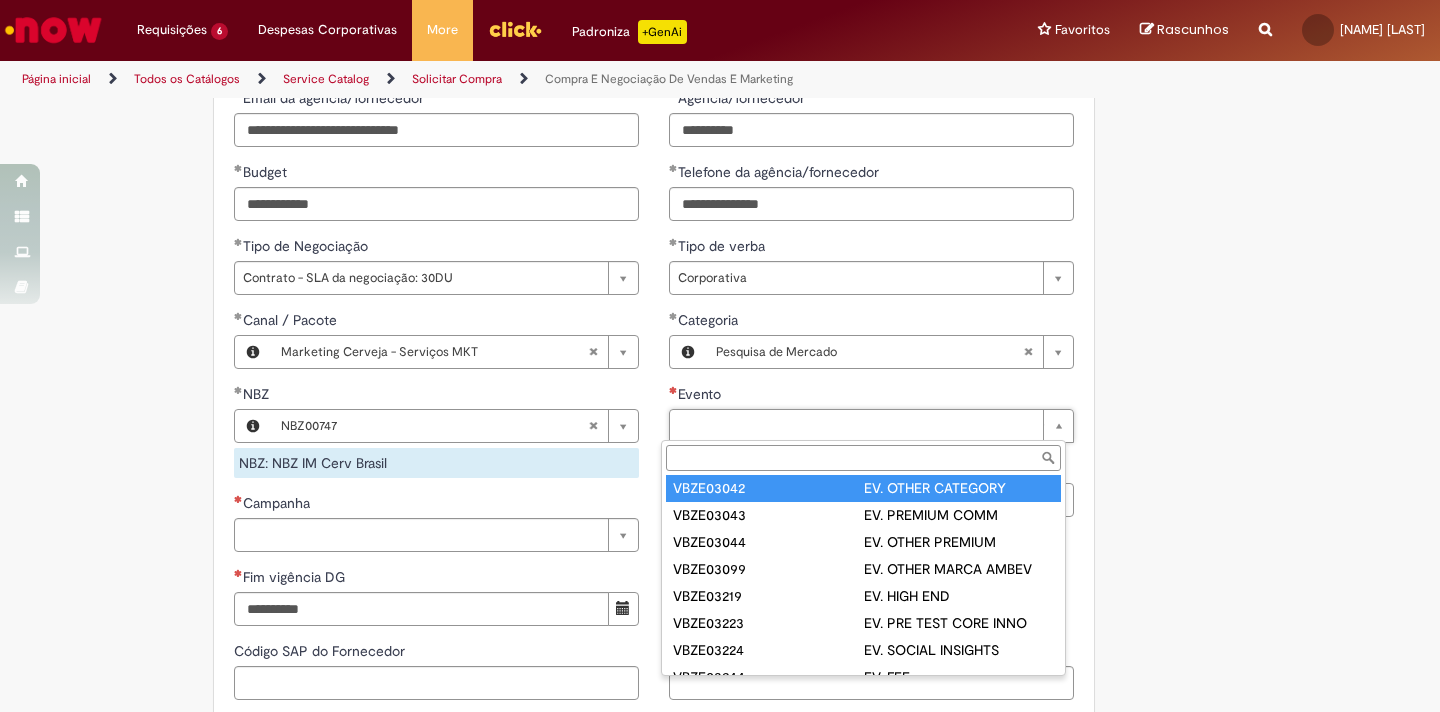 click on "Evento" at bounding box center (863, 458) 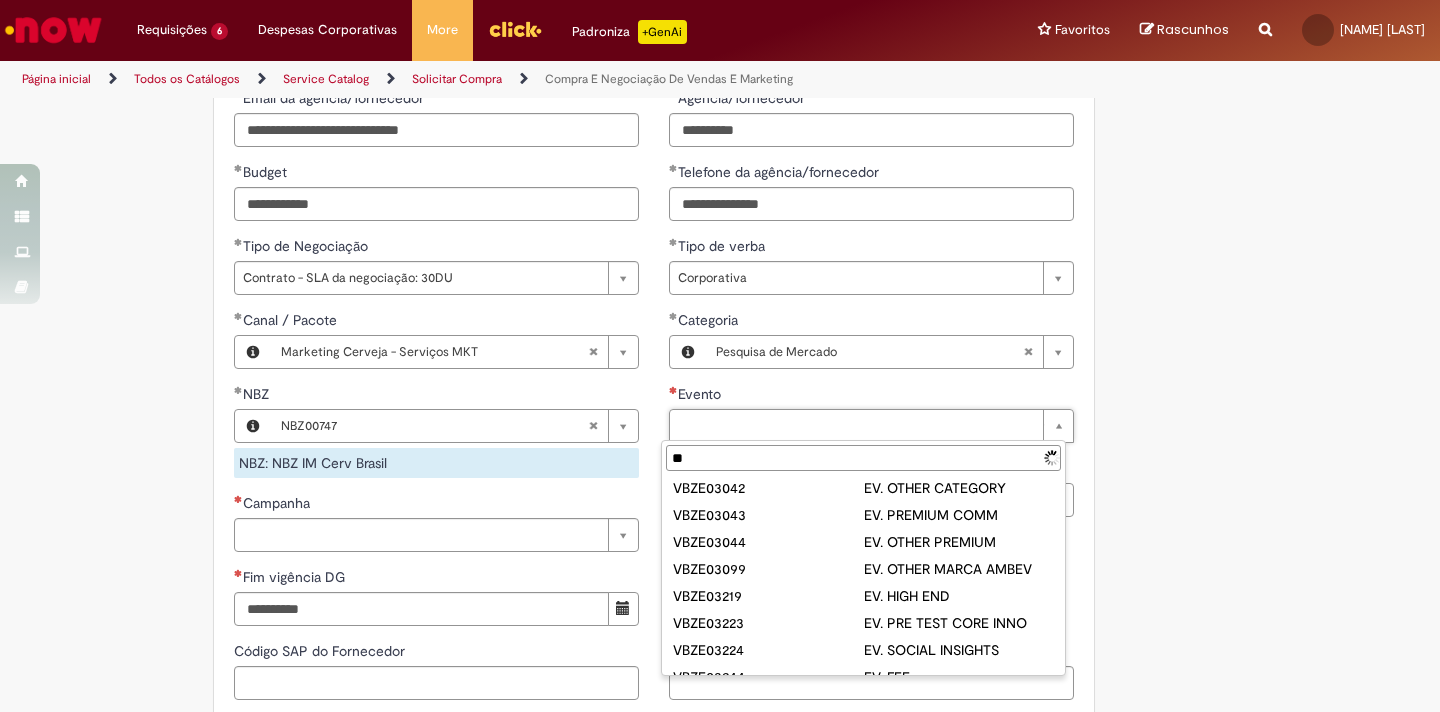 scroll, scrollTop: 0, scrollLeft: 0, axis: both 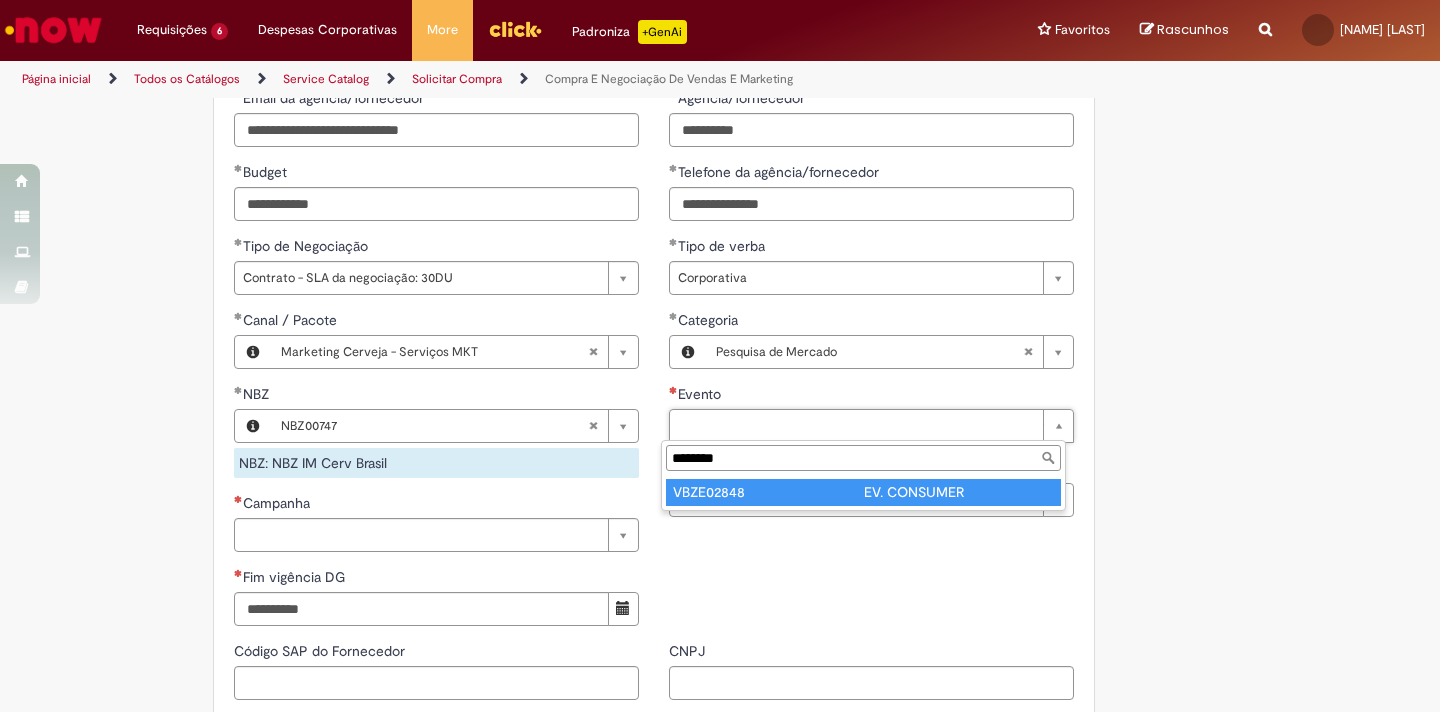 type on "********" 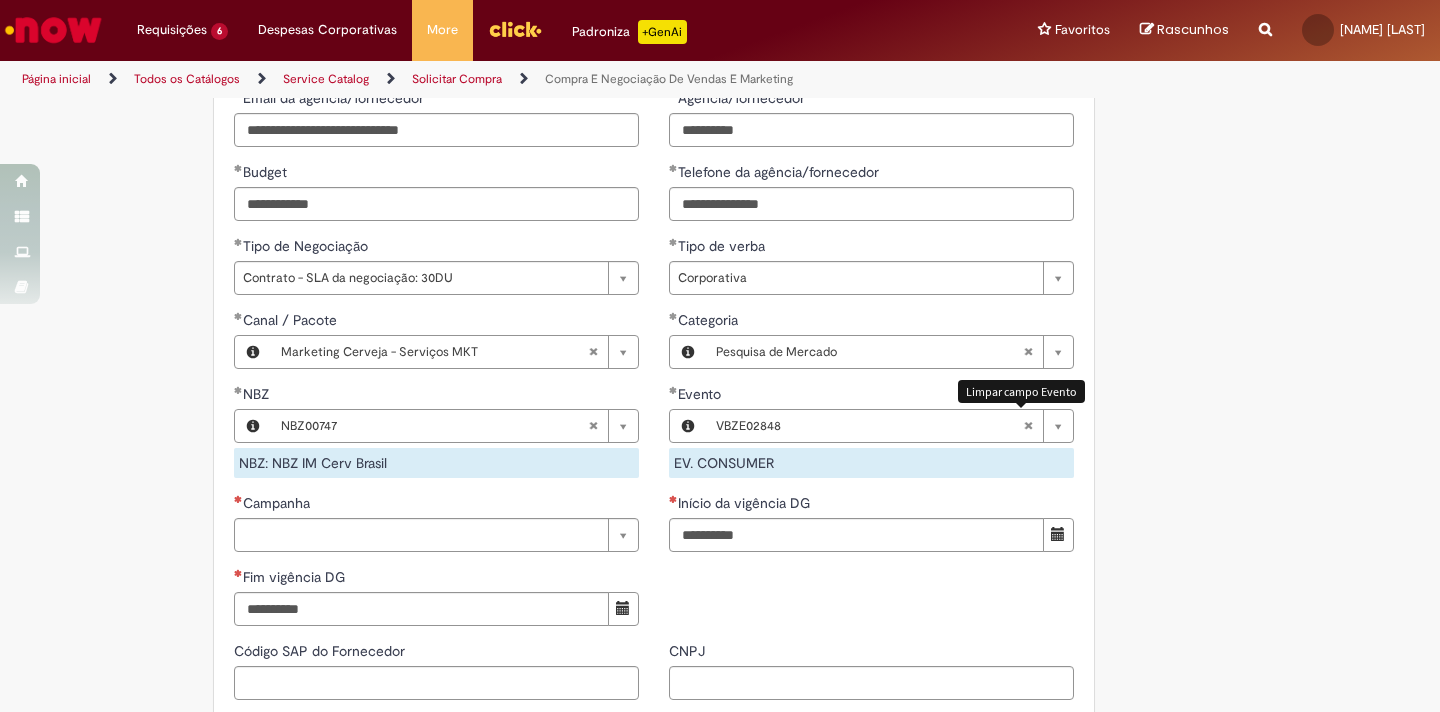 click at bounding box center [1028, 426] 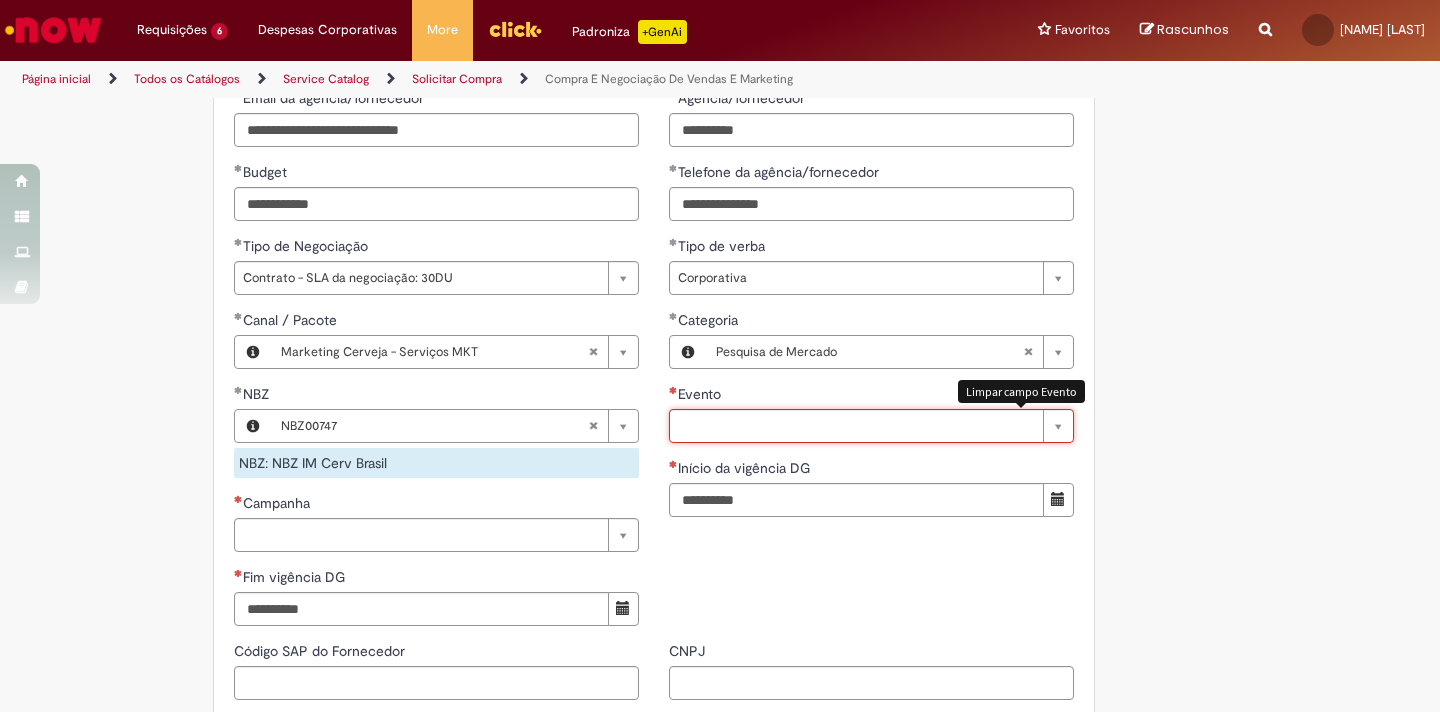 scroll, scrollTop: 0, scrollLeft: 0, axis: both 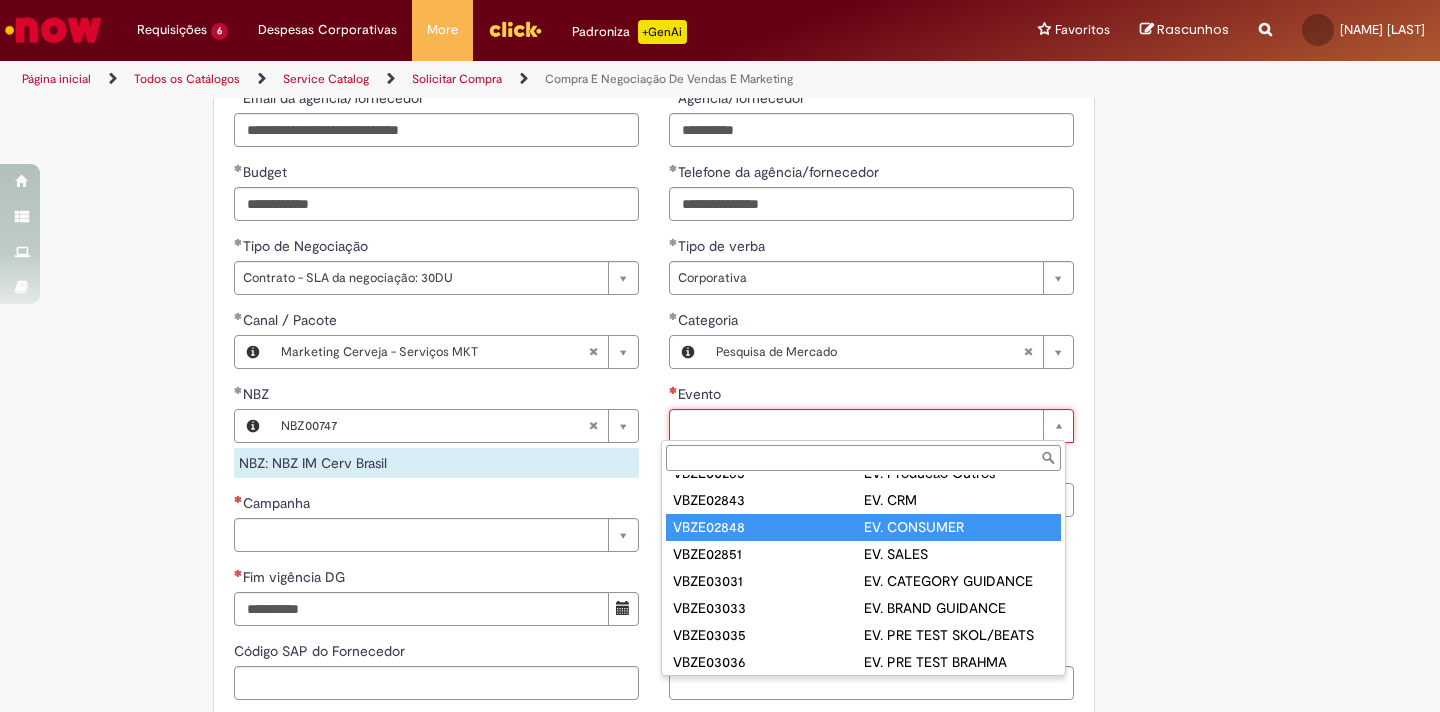 type on "*********" 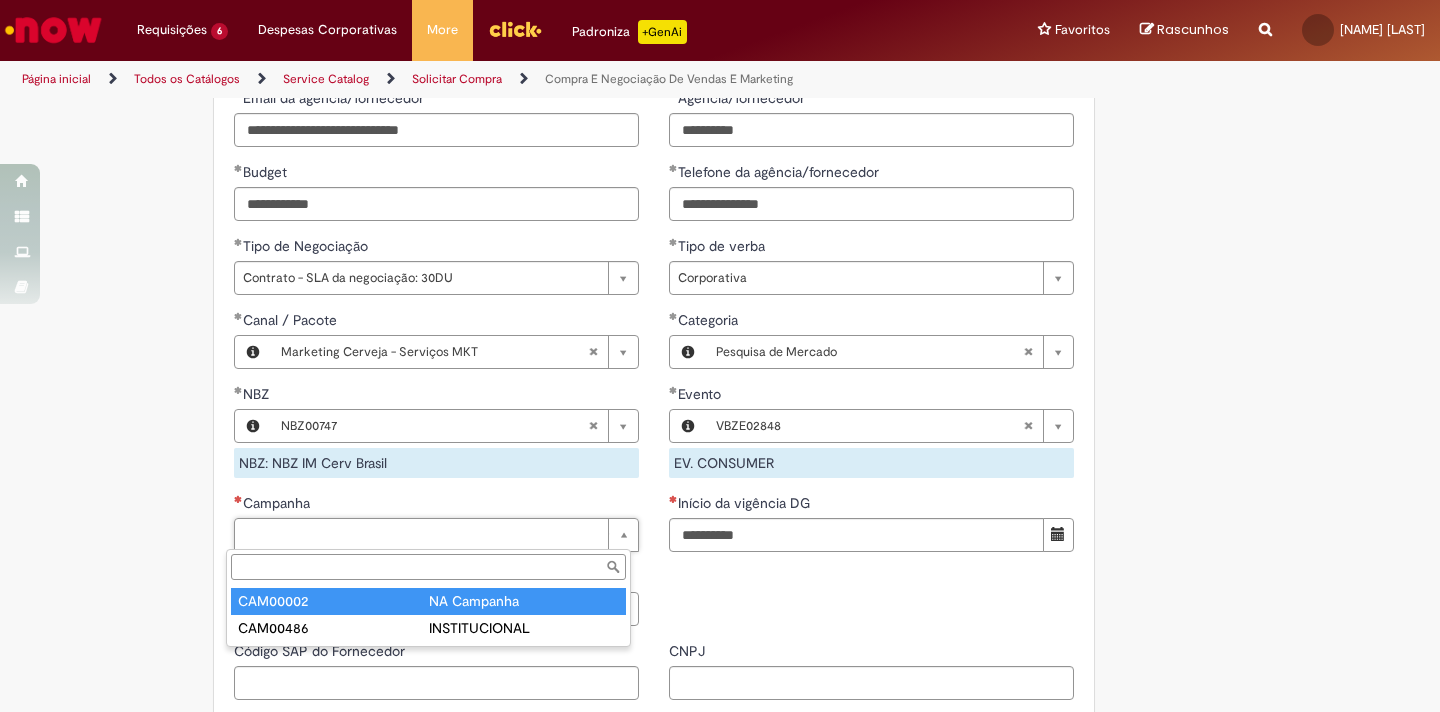 type on "********" 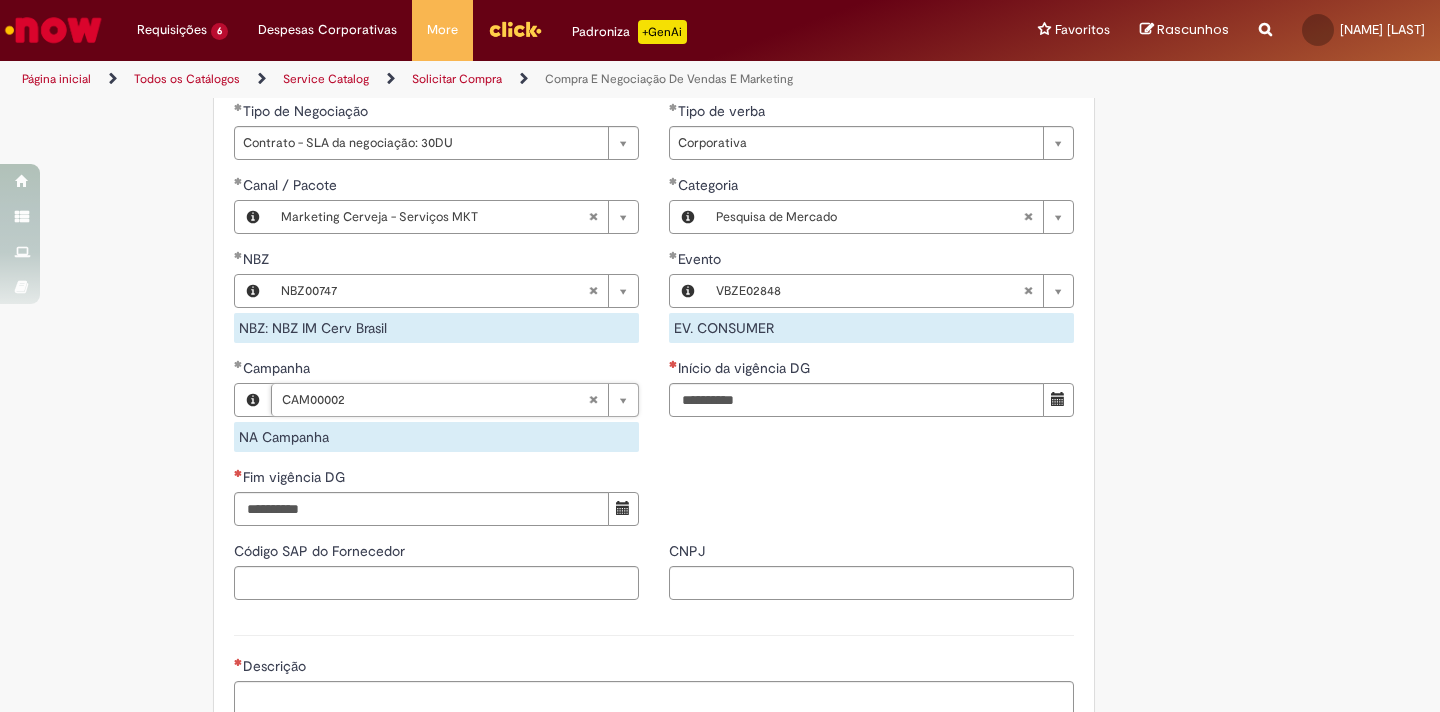 scroll, scrollTop: 1215, scrollLeft: 0, axis: vertical 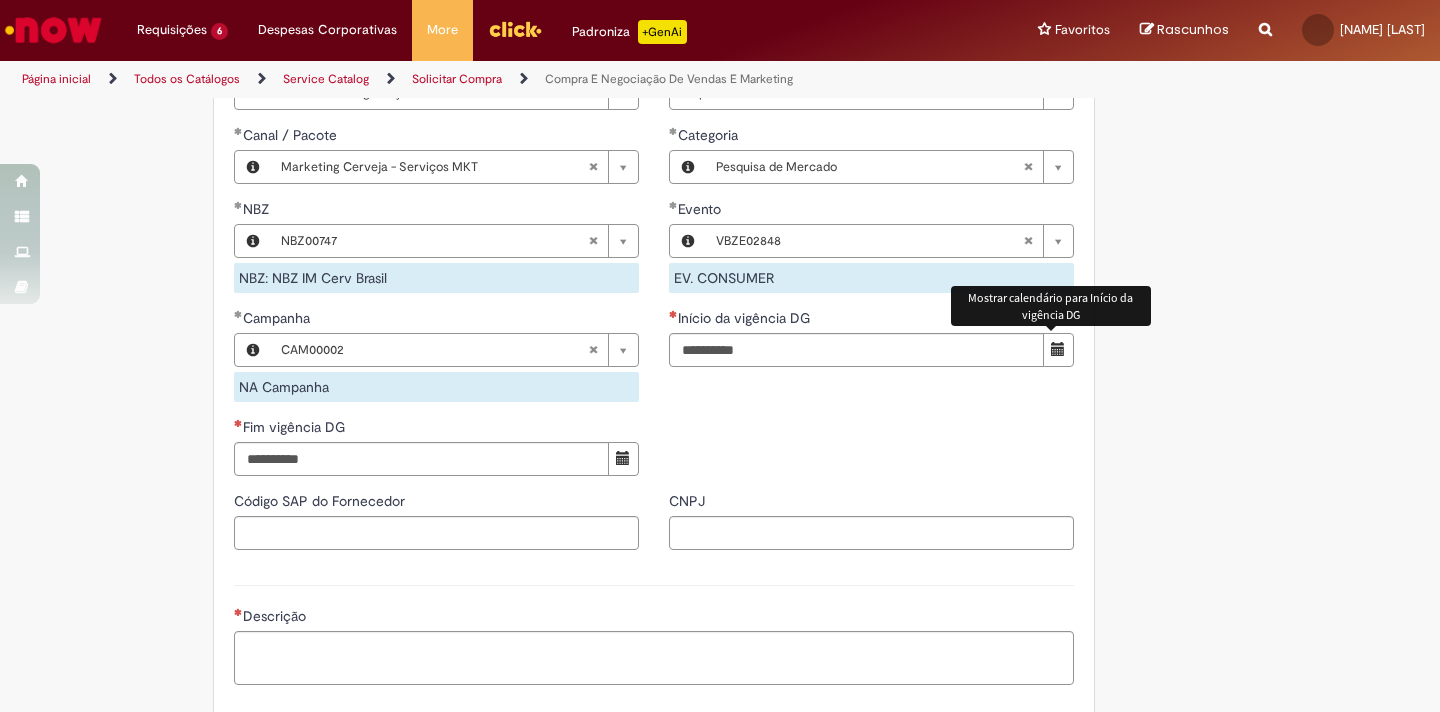 click at bounding box center [1058, 350] 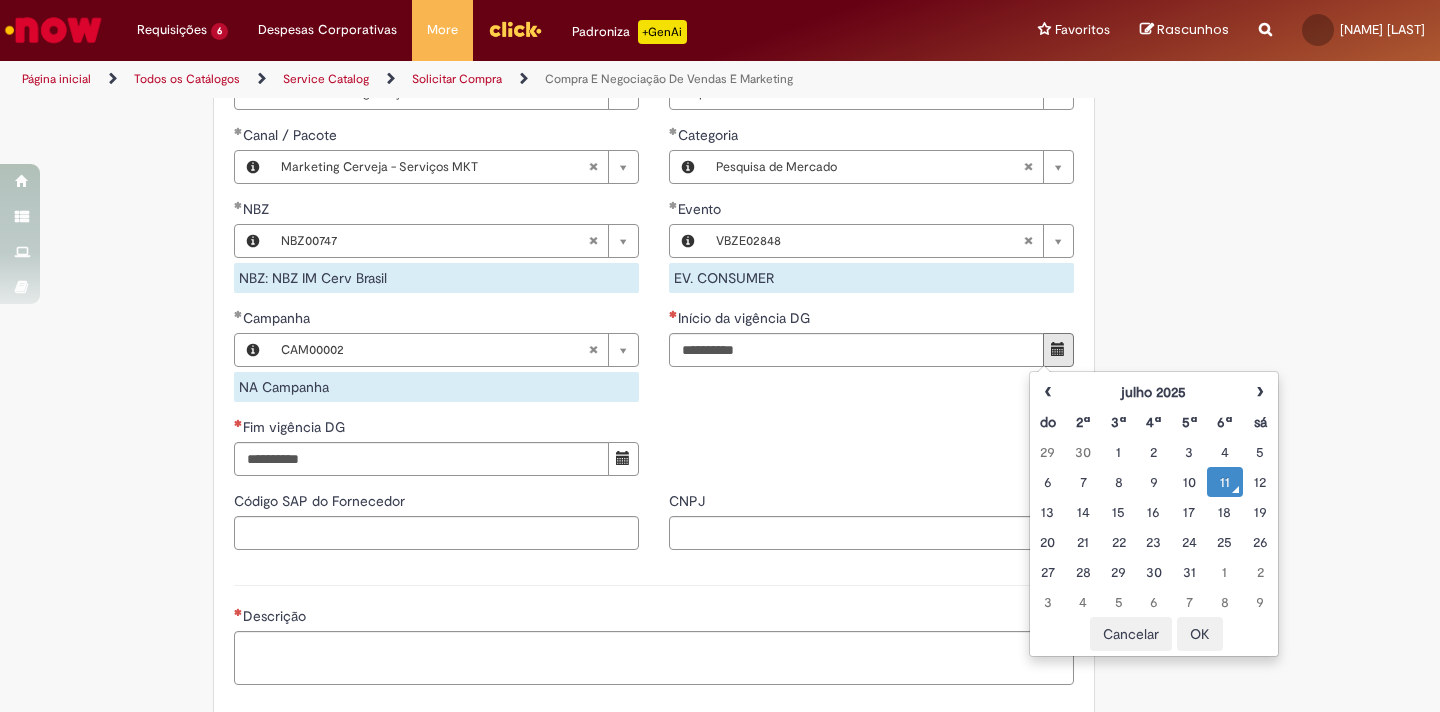 click on "11" at bounding box center (1224, 482) 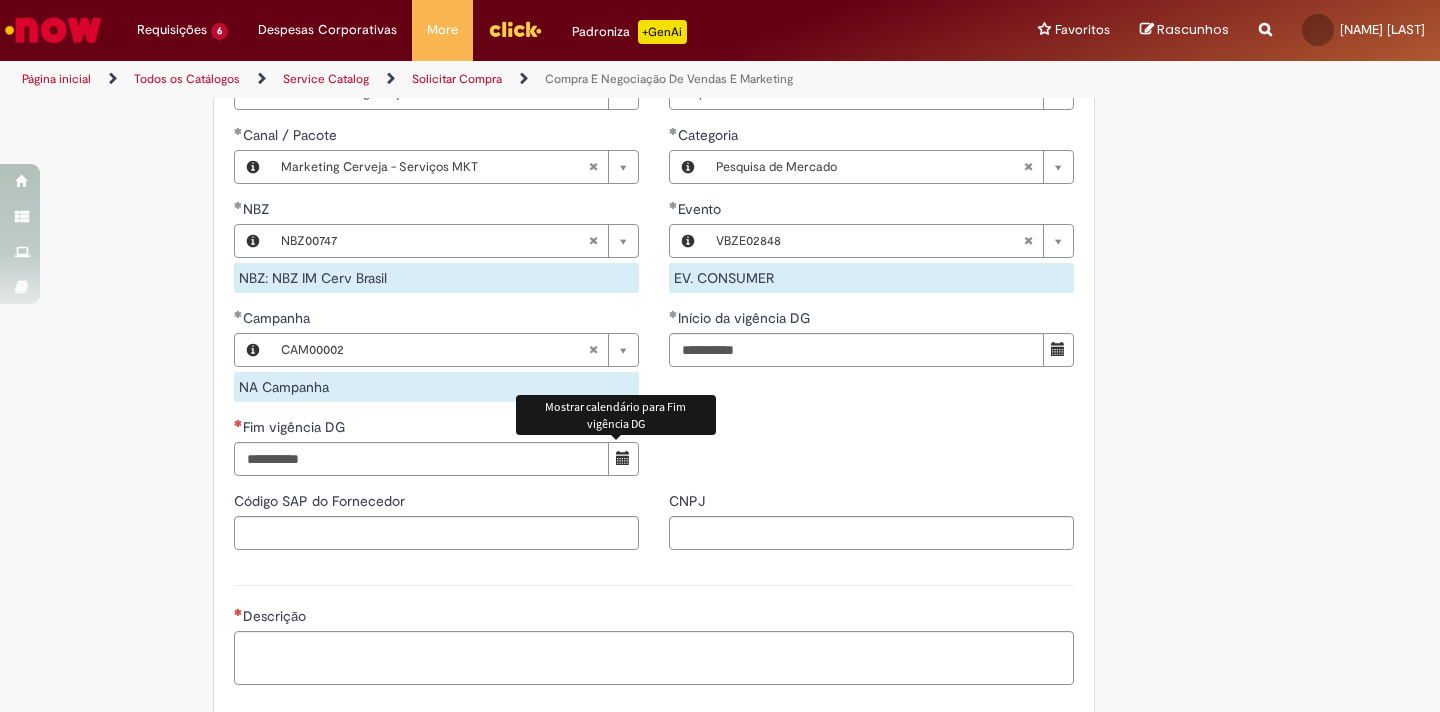 click at bounding box center (623, 459) 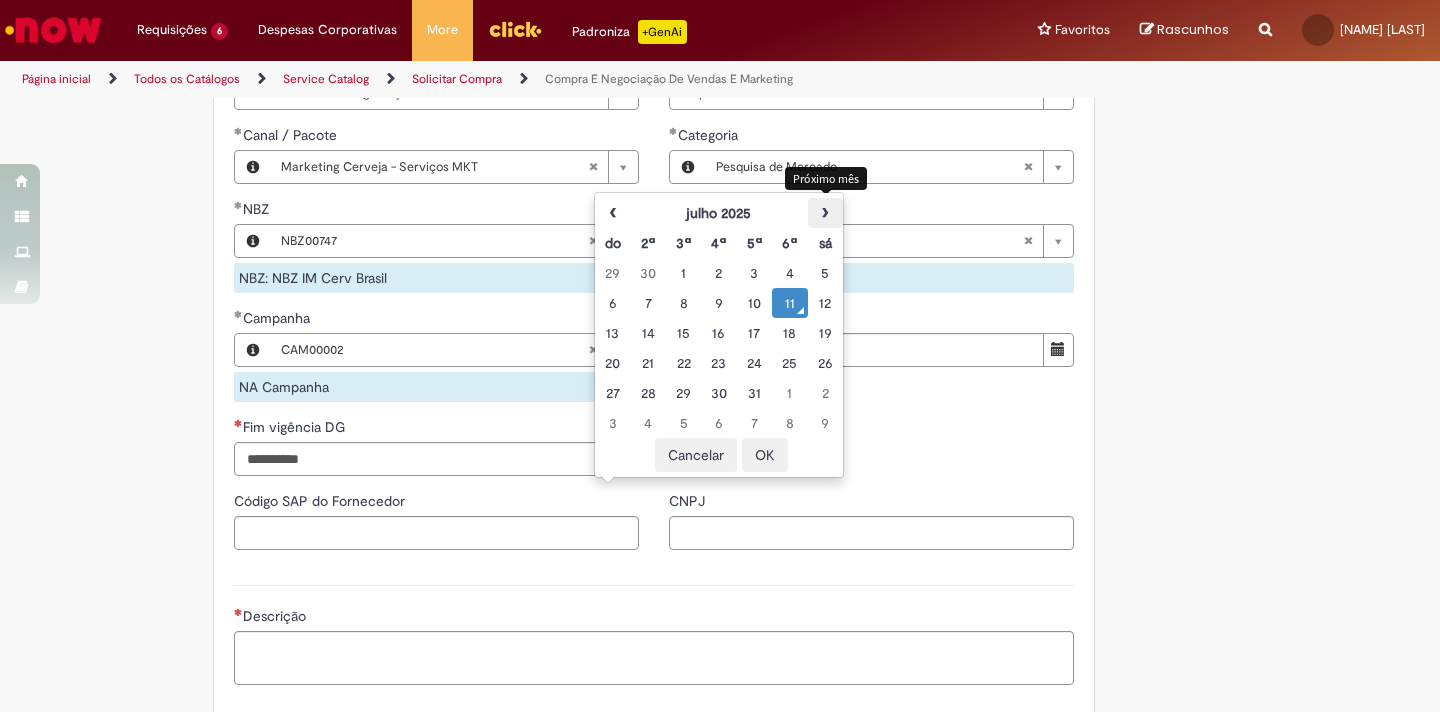 click on "›" at bounding box center [825, 213] 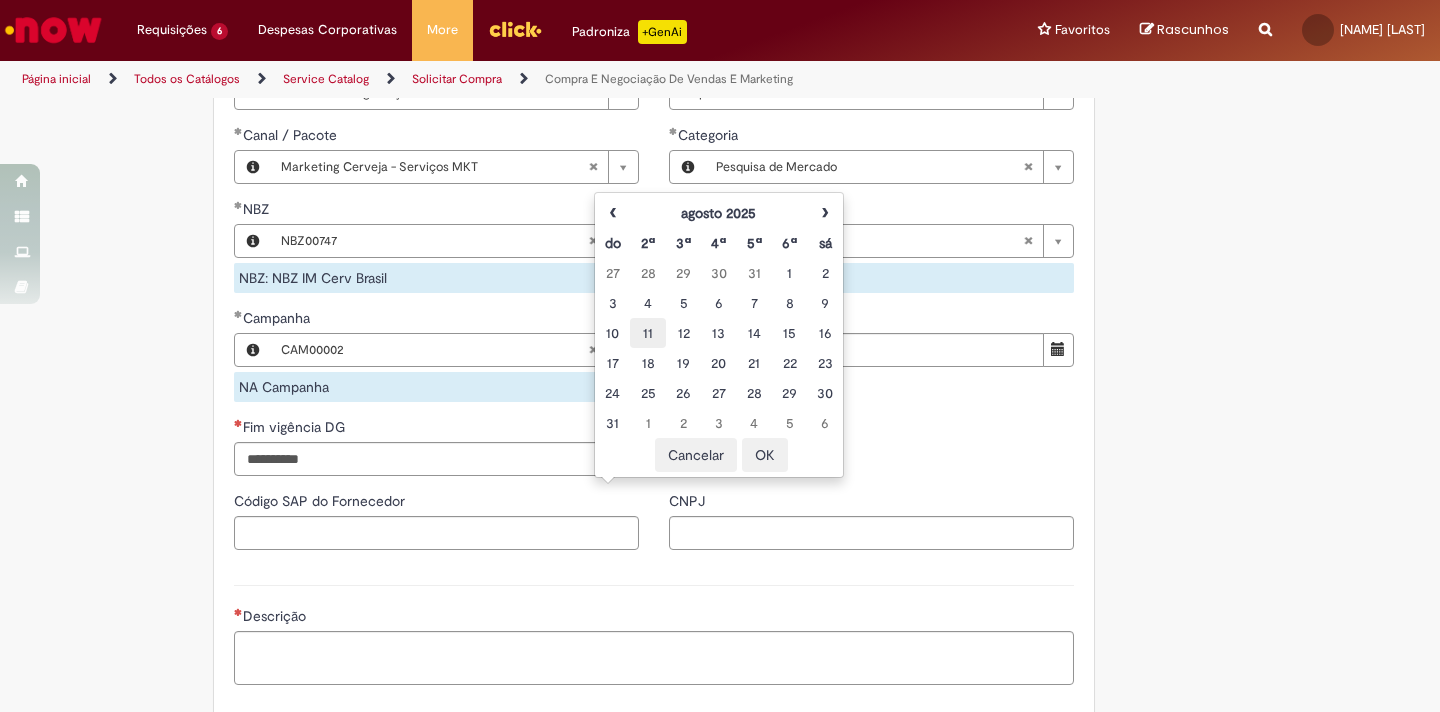 click on "11" at bounding box center [647, 333] 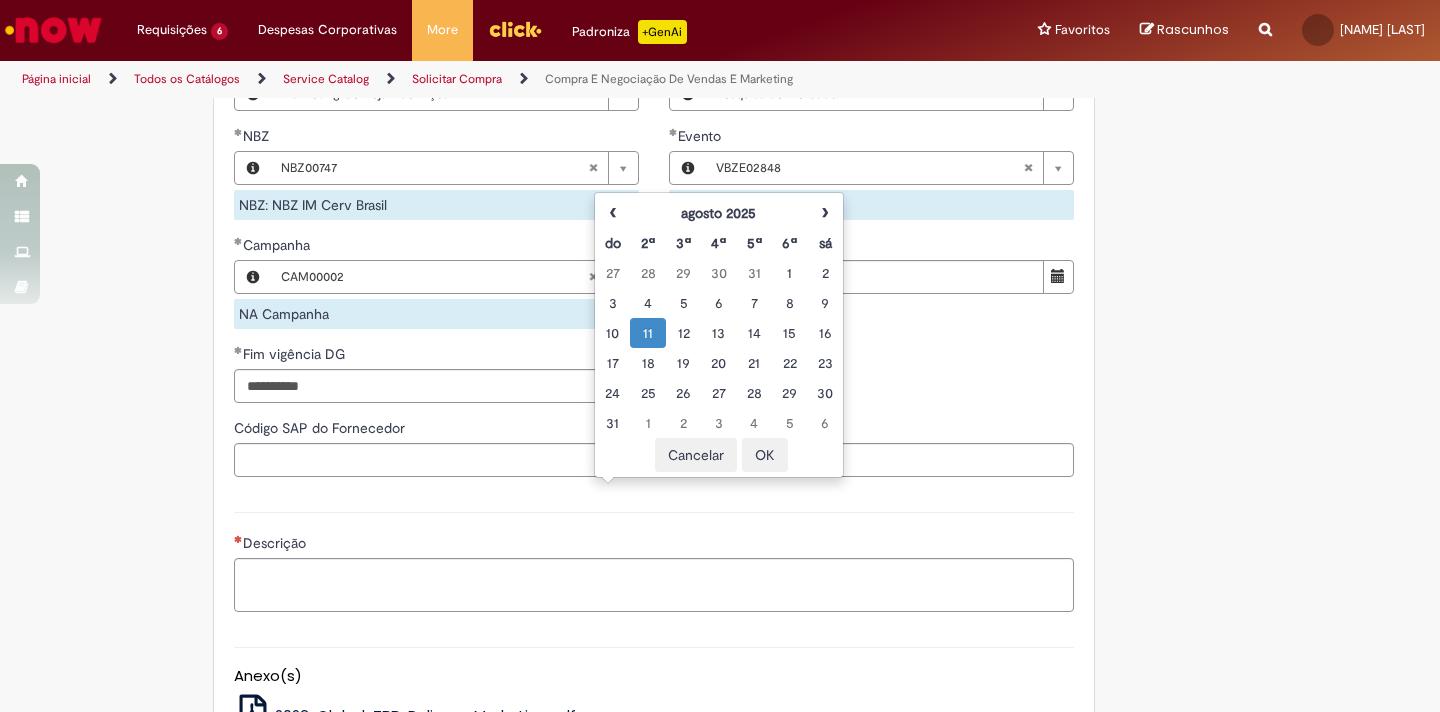 scroll, scrollTop: 1389, scrollLeft: 0, axis: vertical 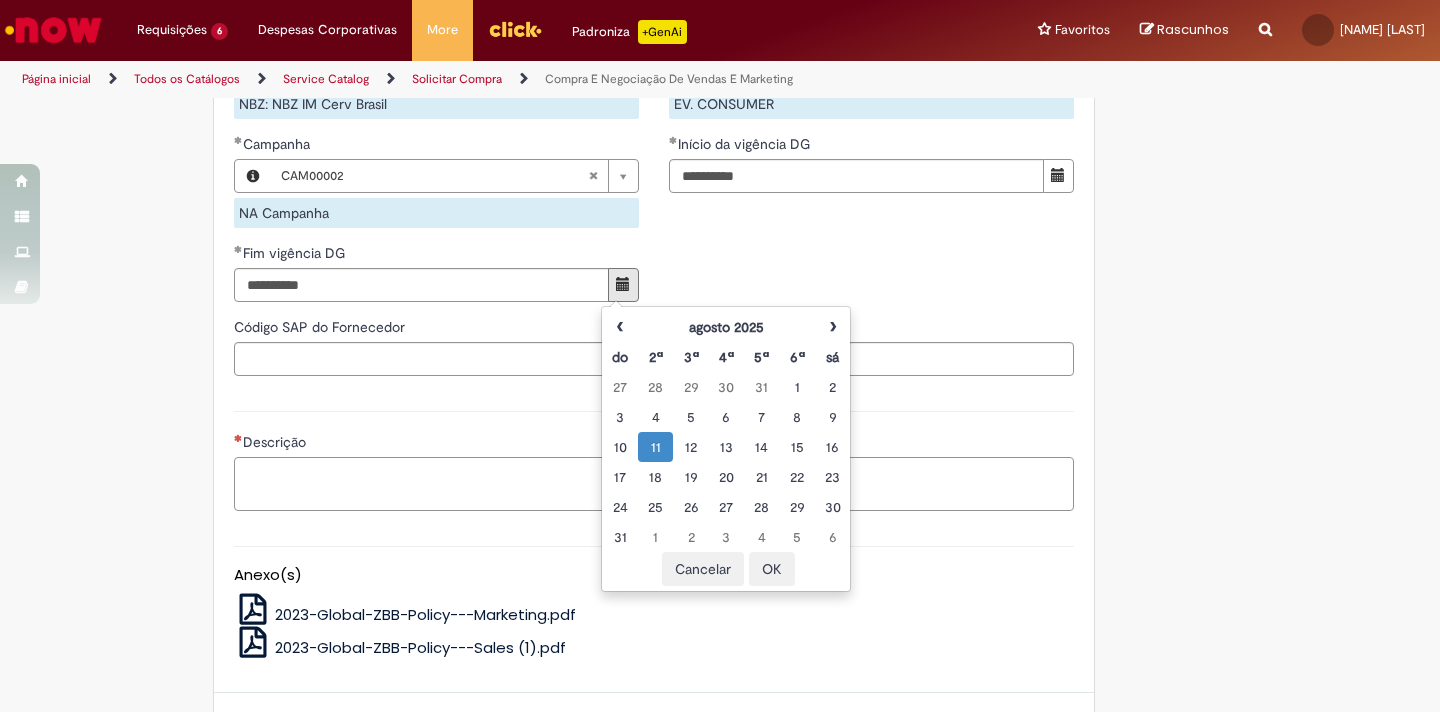 click on "Descrição" at bounding box center (654, 484) 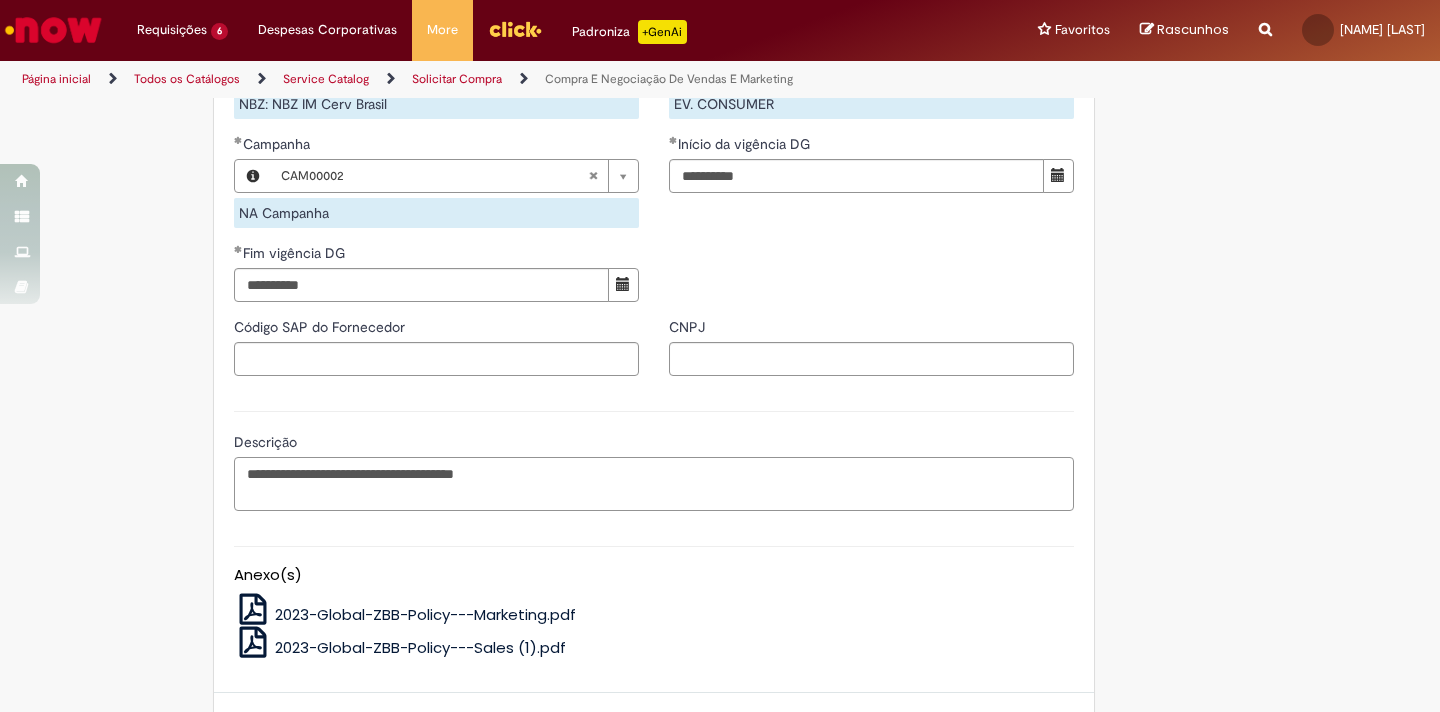 scroll, scrollTop: 1556, scrollLeft: 0, axis: vertical 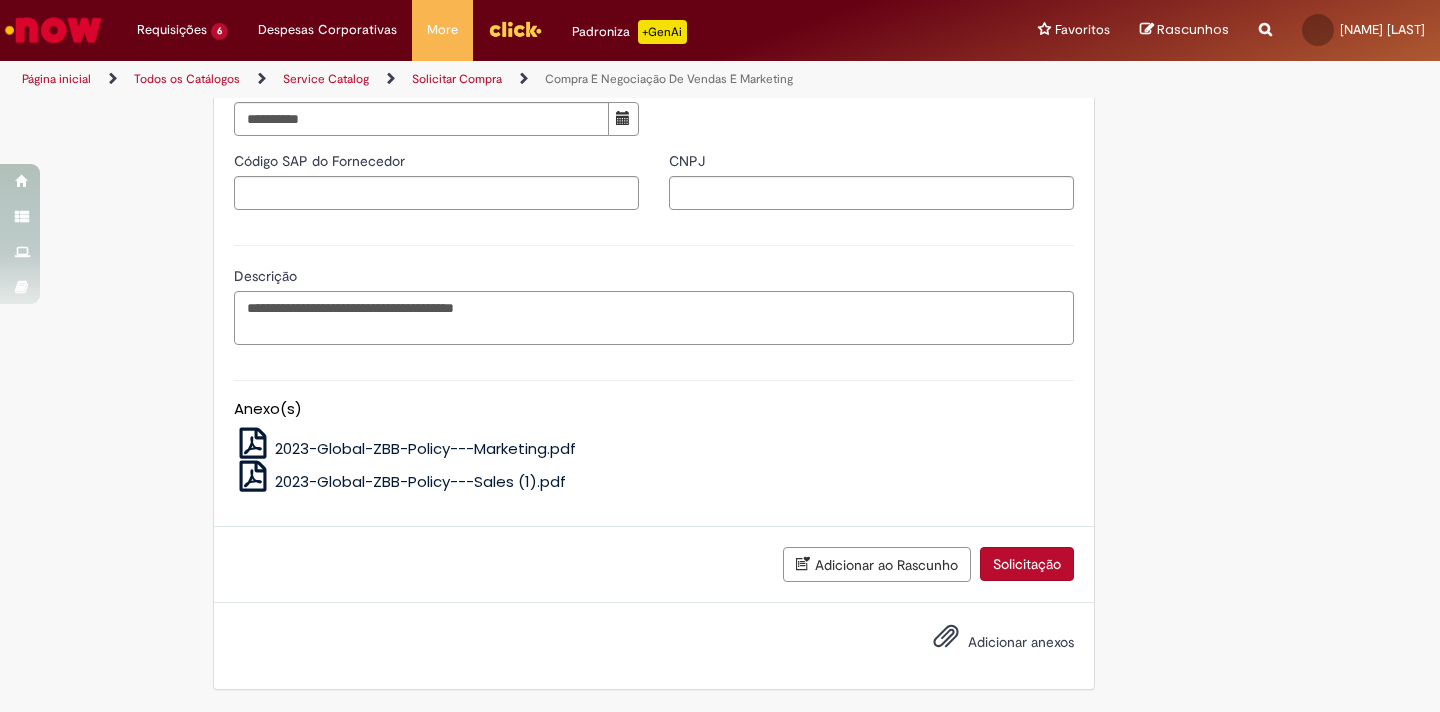 type on "**********" 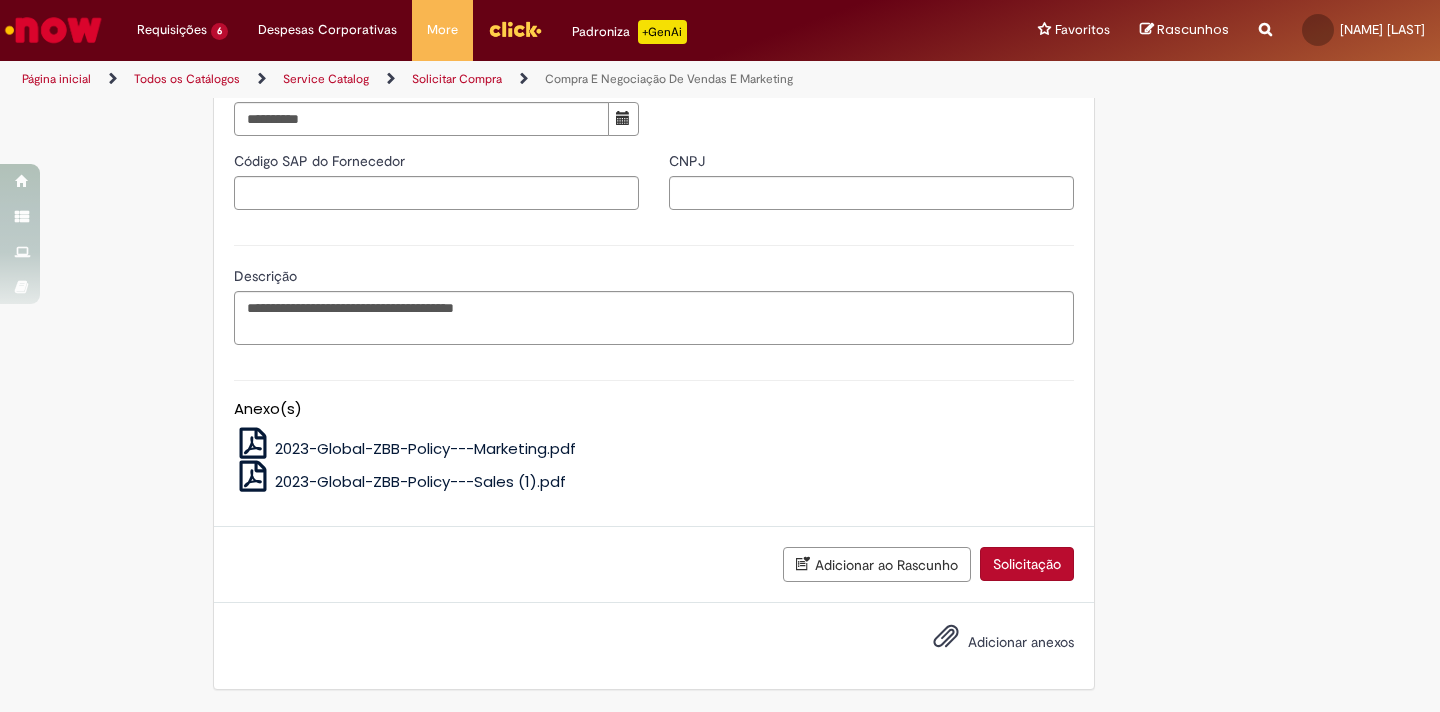 click on "Adicionar anexos" at bounding box center [989, 643] 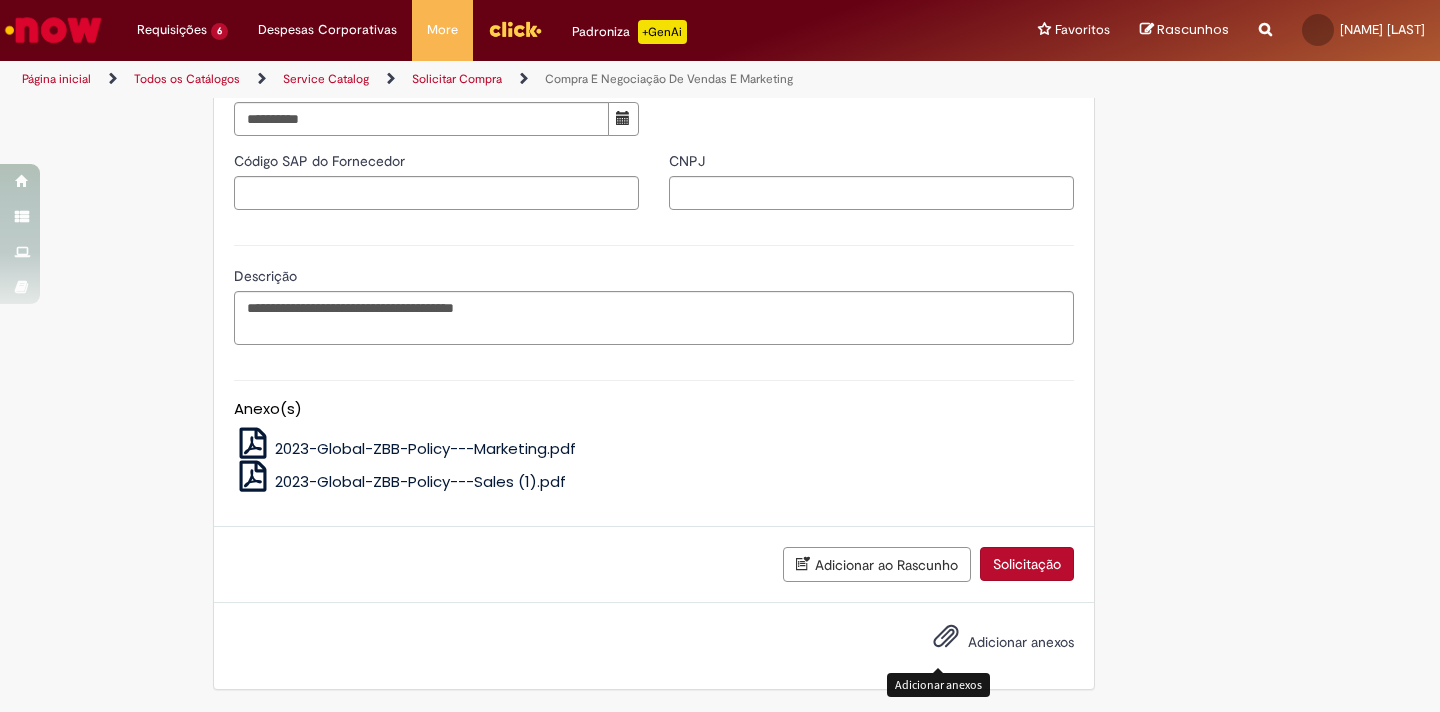 click on "Adicionar anexos" at bounding box center [946, 641] 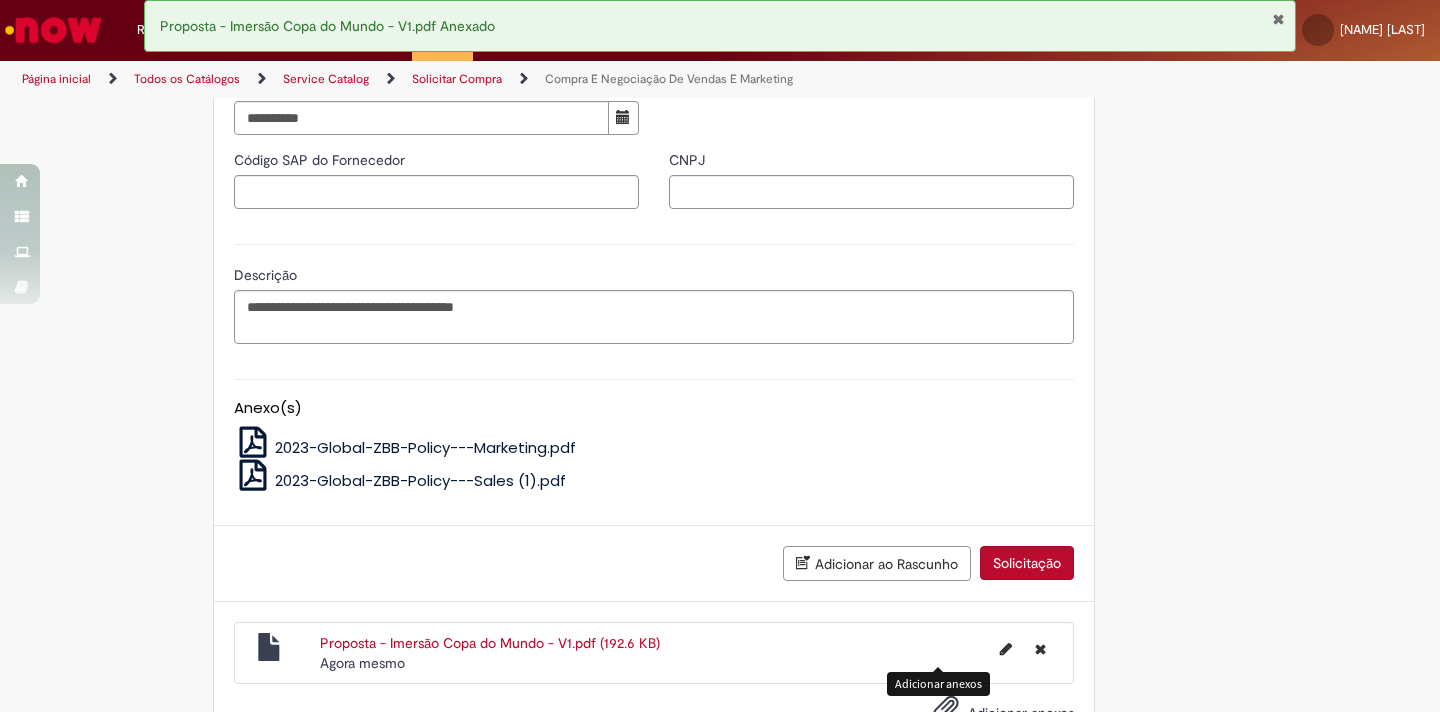 scroll, scrollTop: 1628, scrollLeft: 0, axis: vertical 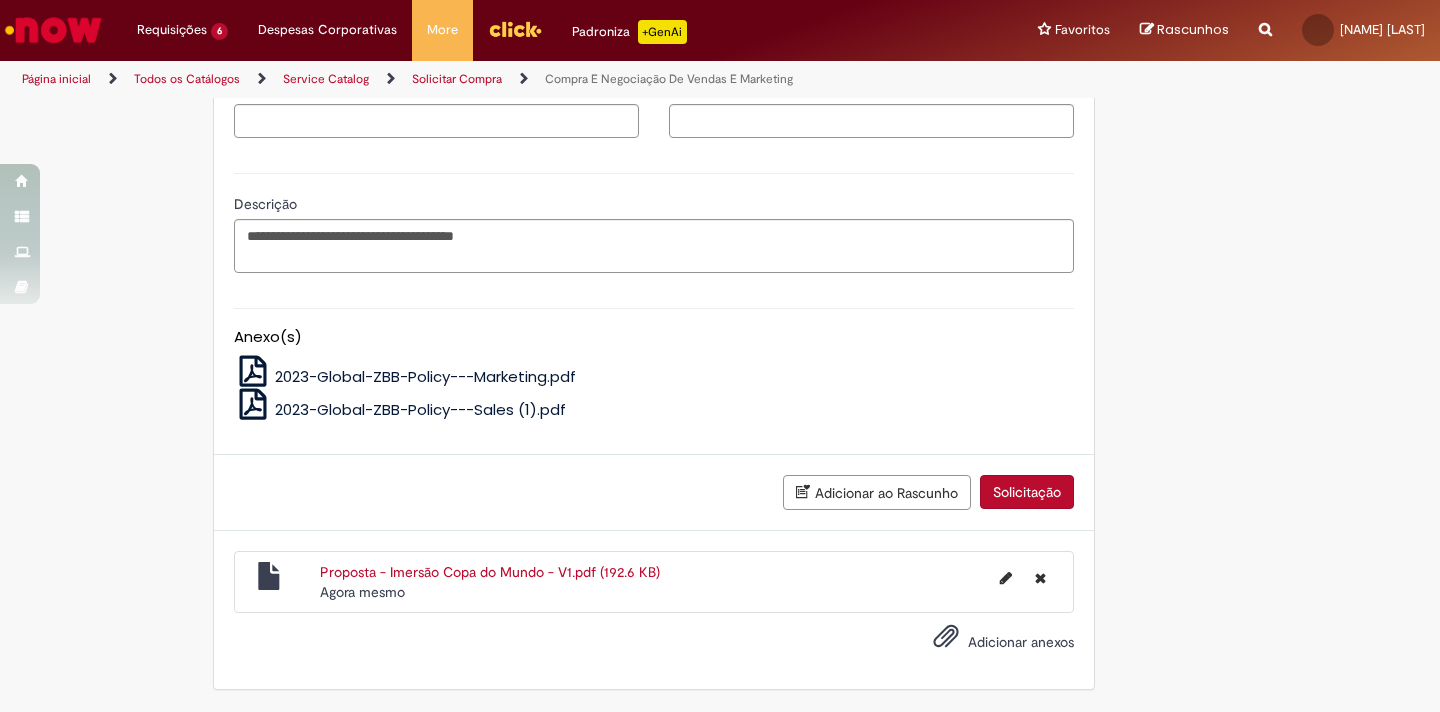 click on "Solicitação" at bounding box center (1027, 492) 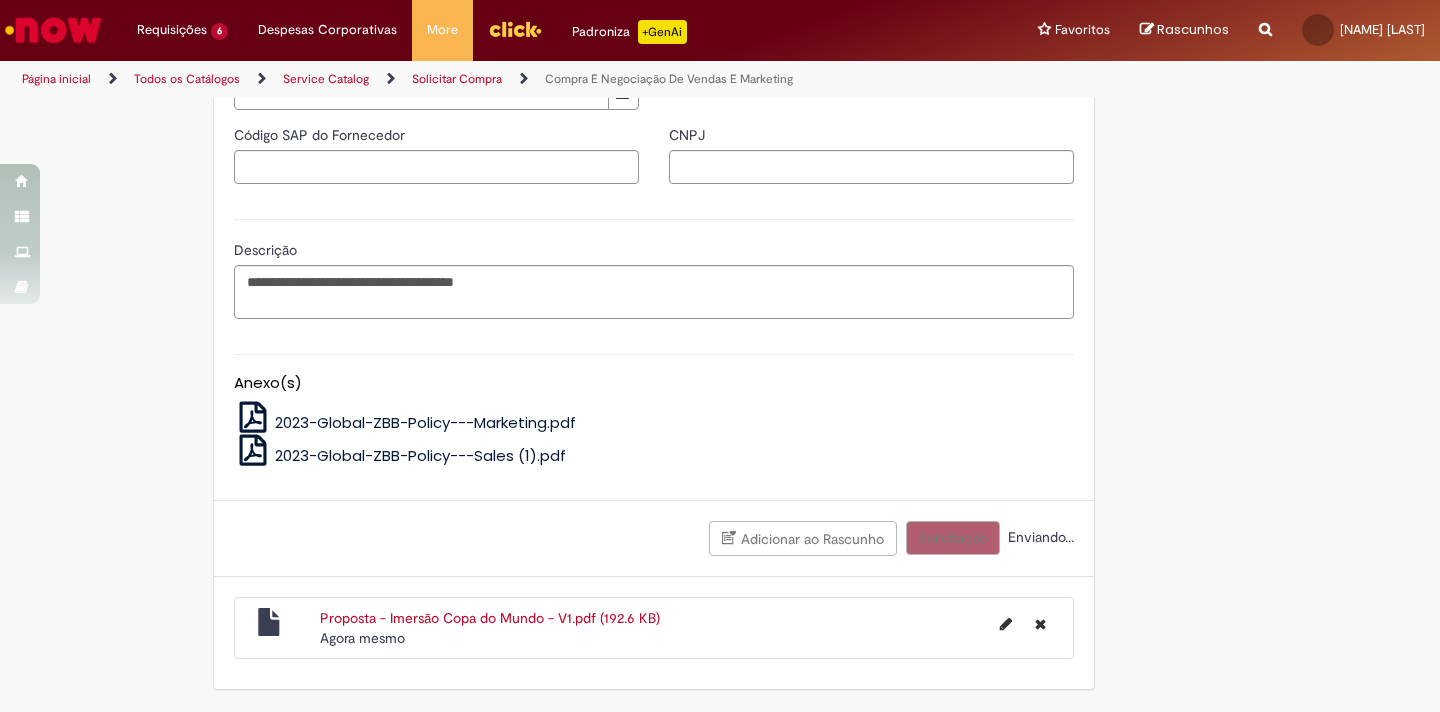scroll, scrollTop: 1582, scrollLeft: 0, axis: vertical 